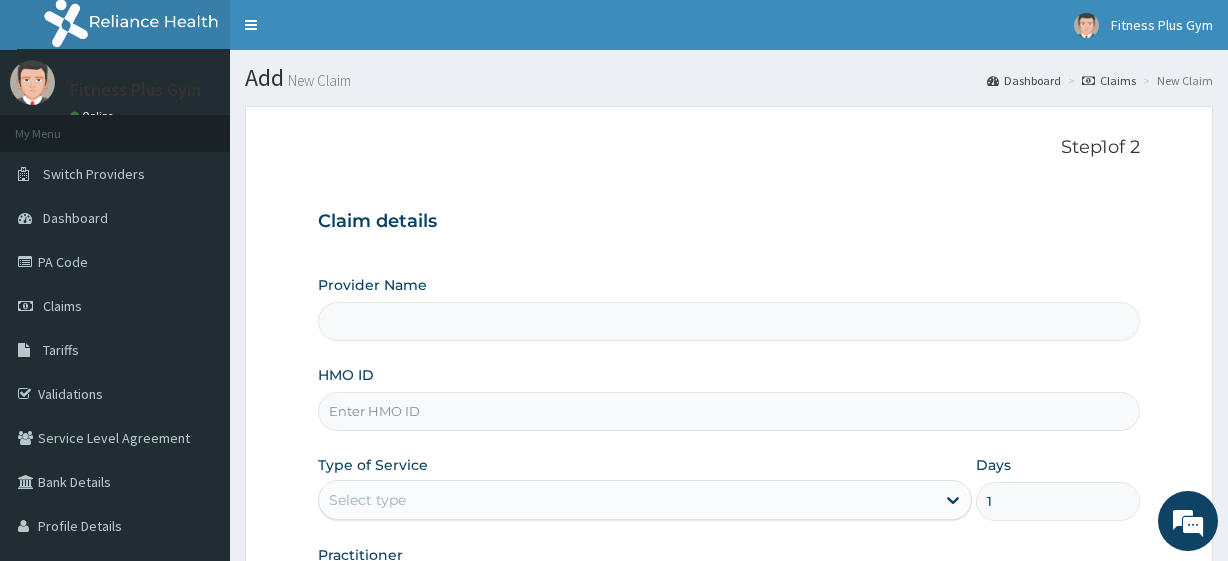 scroll, scrollTop: 0, scrollLeft: 0, axis: both 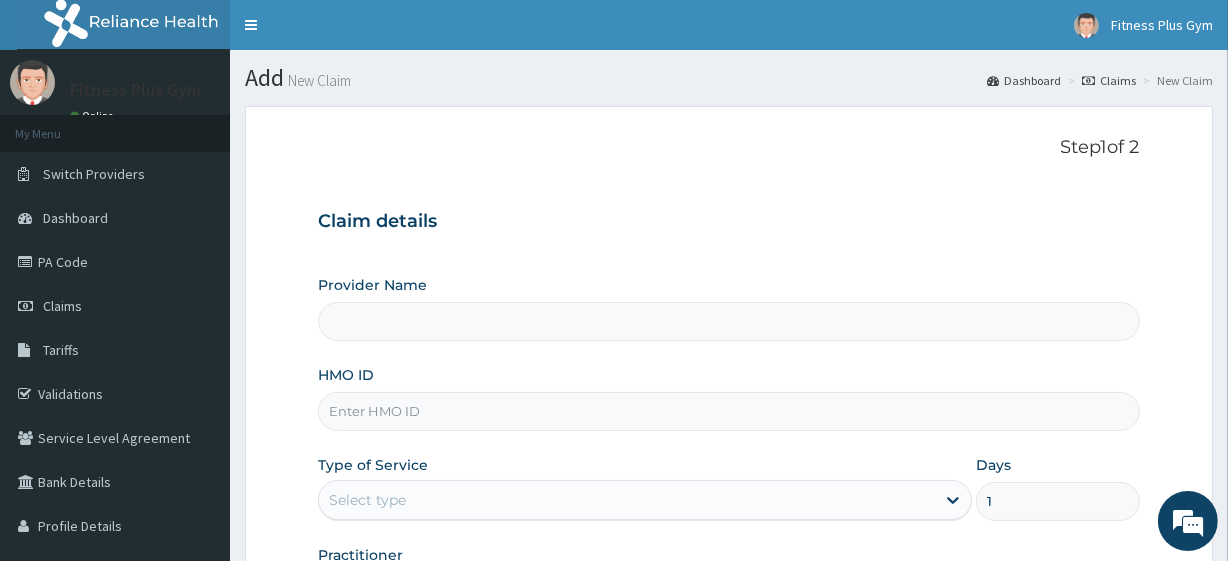 click on "HMO ID" at bounding box center (728, 411) 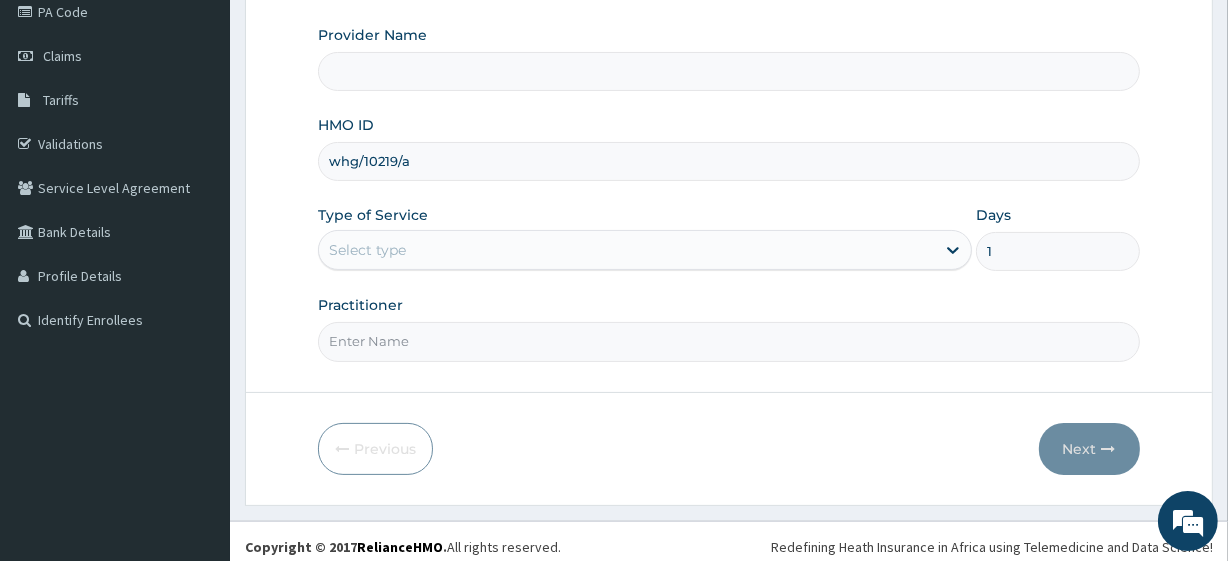 scroll, scrollTop: 259, scrollLeft: 0, axis: vertical 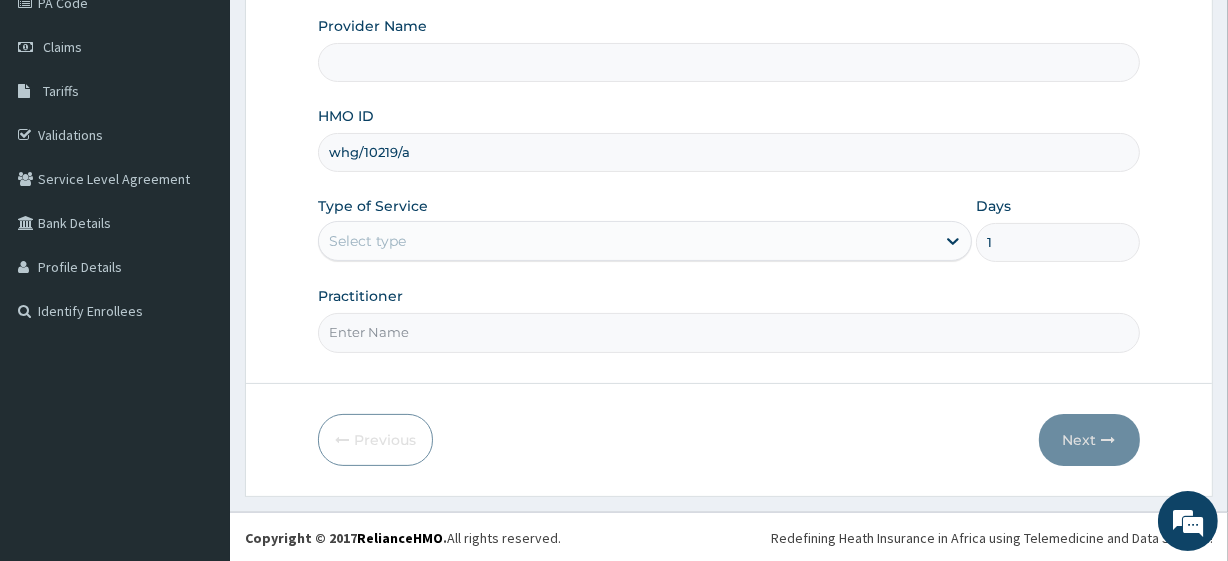 type on "whg/10219/a" 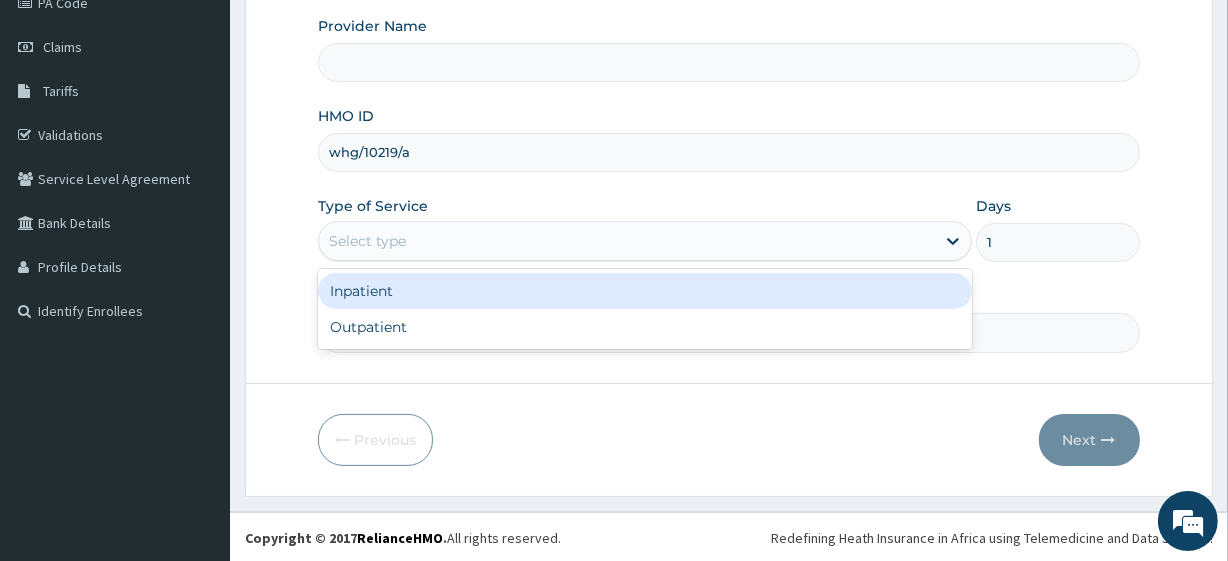 click on "Select type" at bounding box center (627, 241) 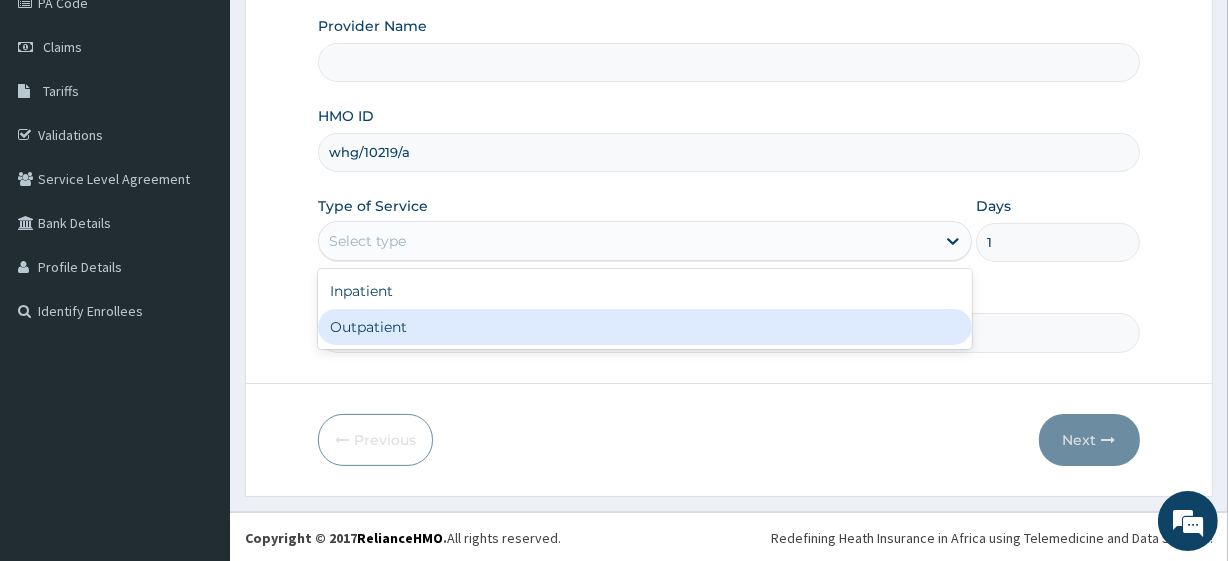 click on "Outpatient" at bounding box center [645, 327] 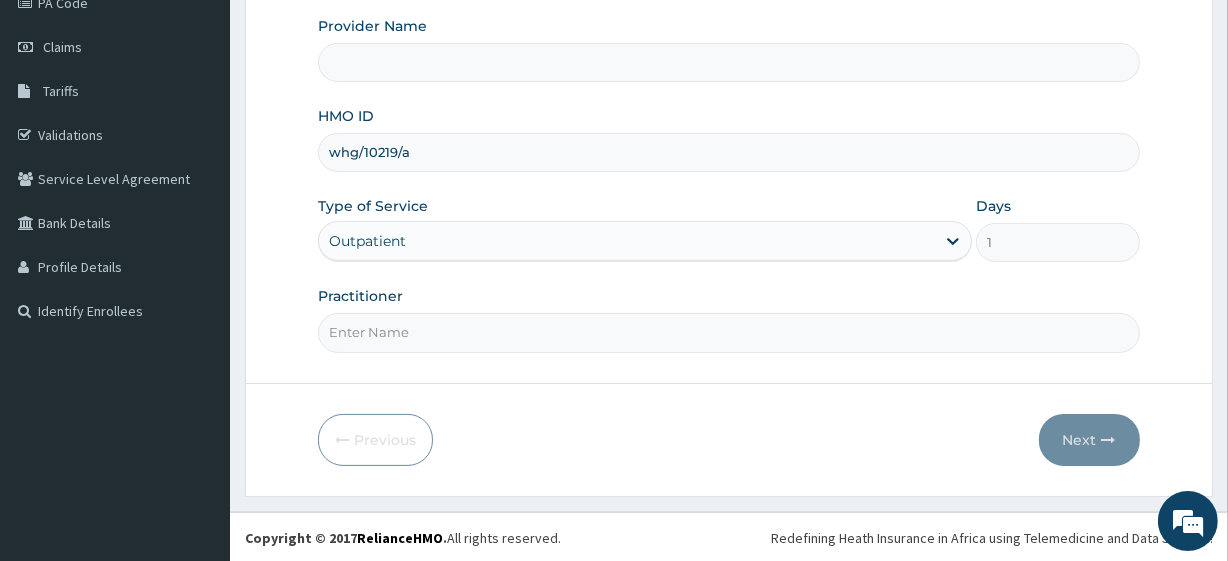 click on "Practitioner" at bounding box center (728, 332) 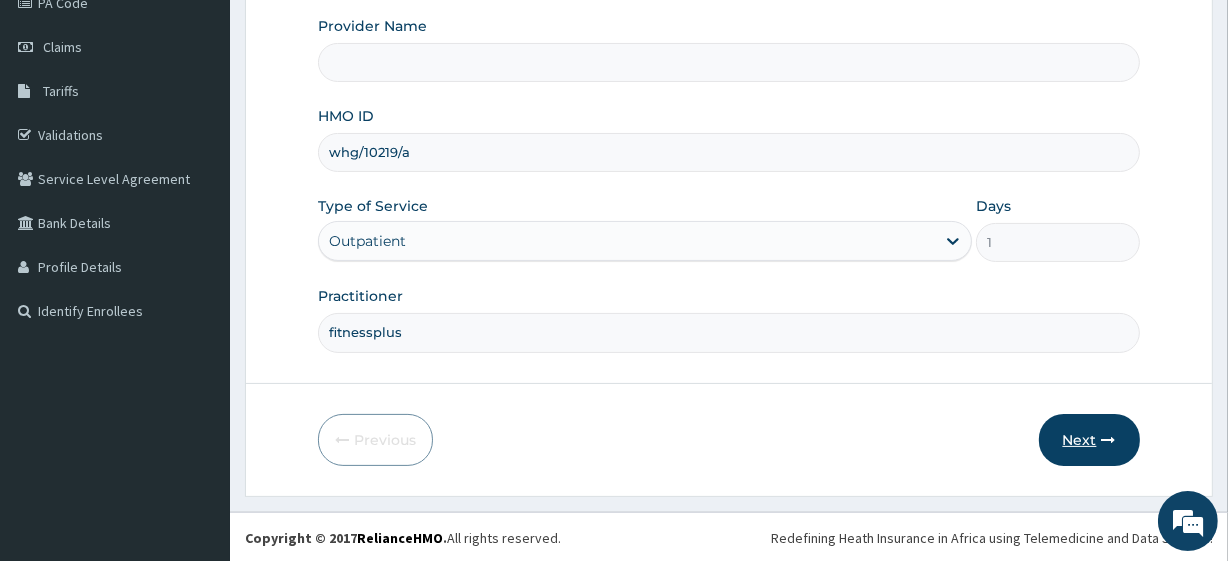 type on "fitnessplus" 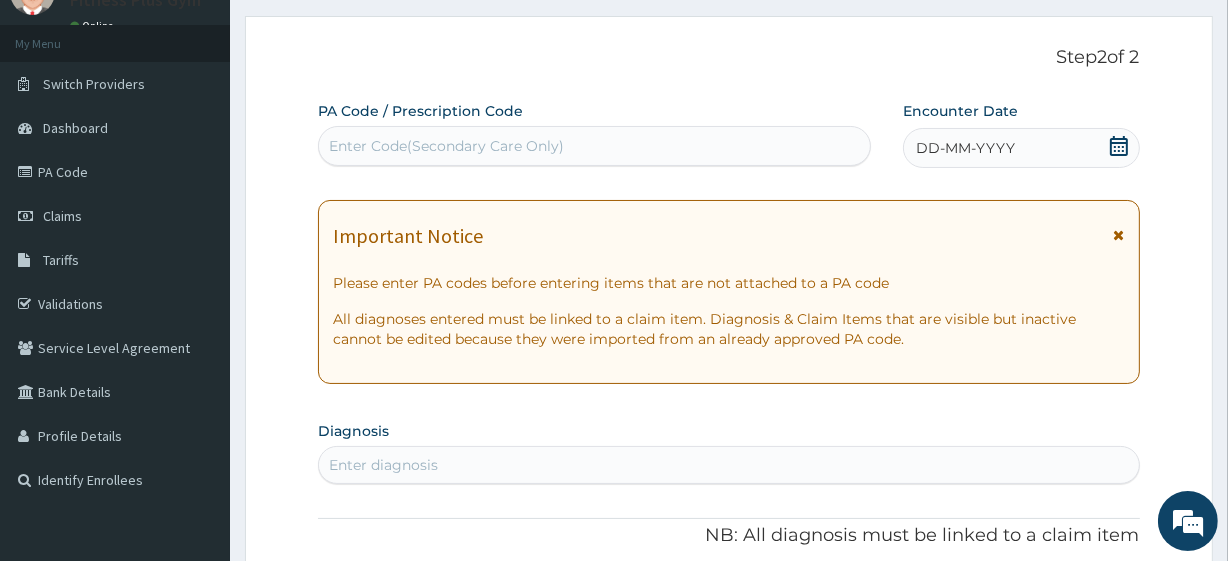 scroll, scrollTop: 0, scrollLeft: 0, axis: both 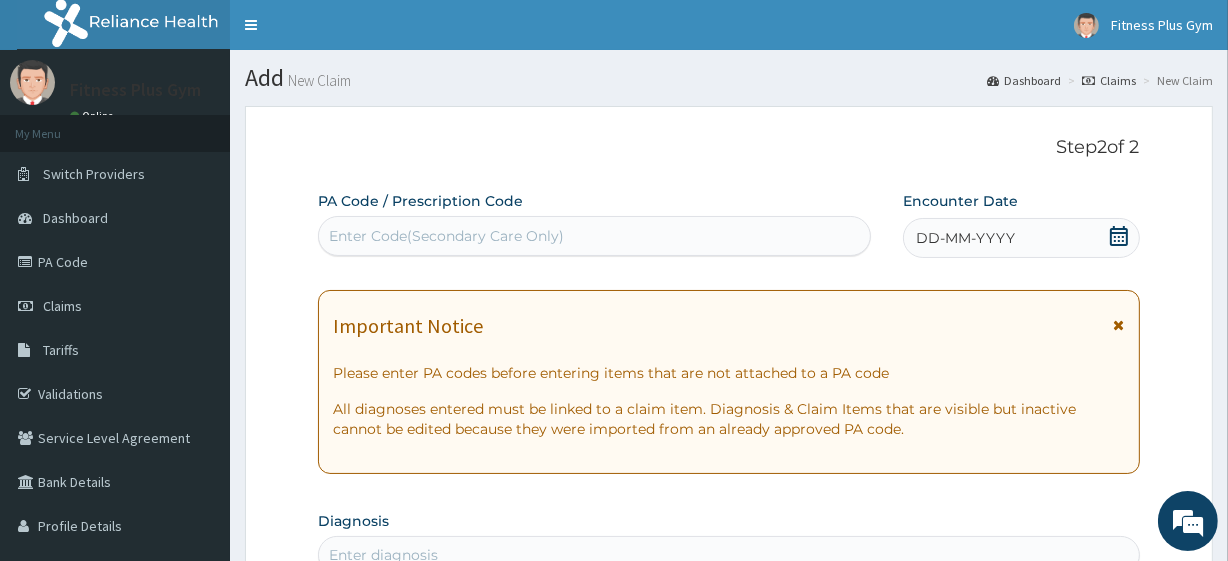 click on "Enter Code(Secondary Care Only)" at bounding box center [594, 236] 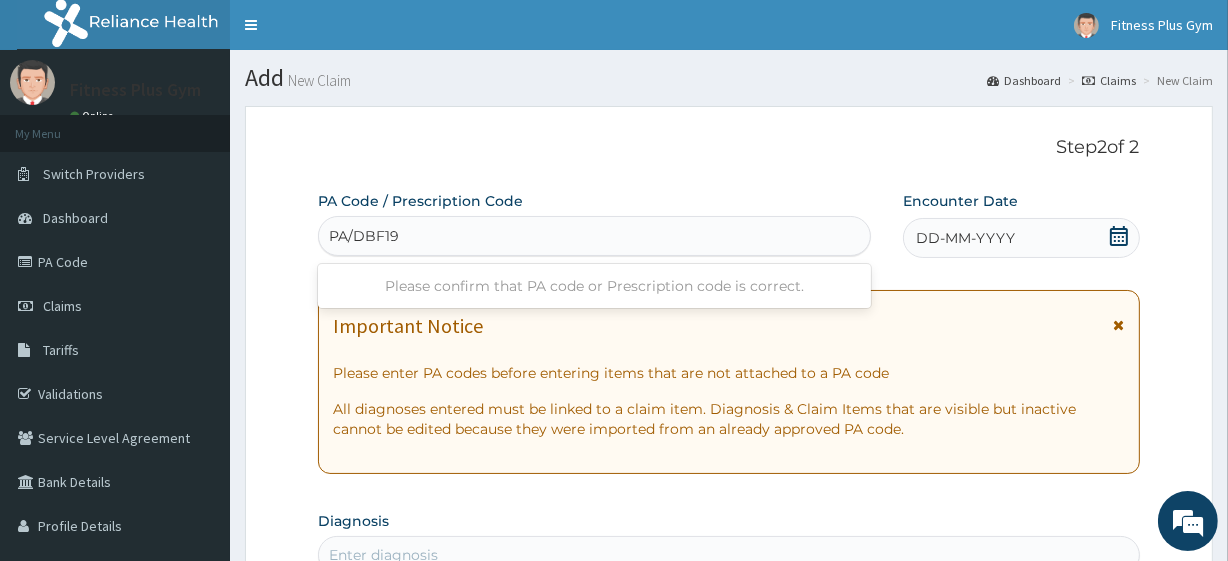 type on "PA/DBF197" 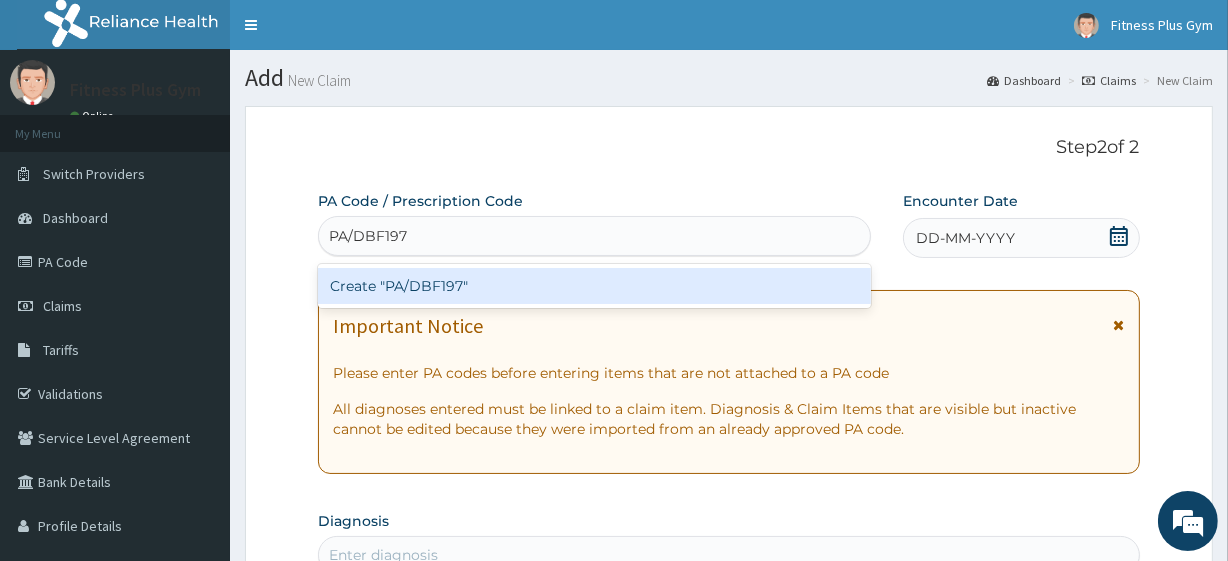 click on "Create "PA/DBF197"" at bounding box center [594, 286] 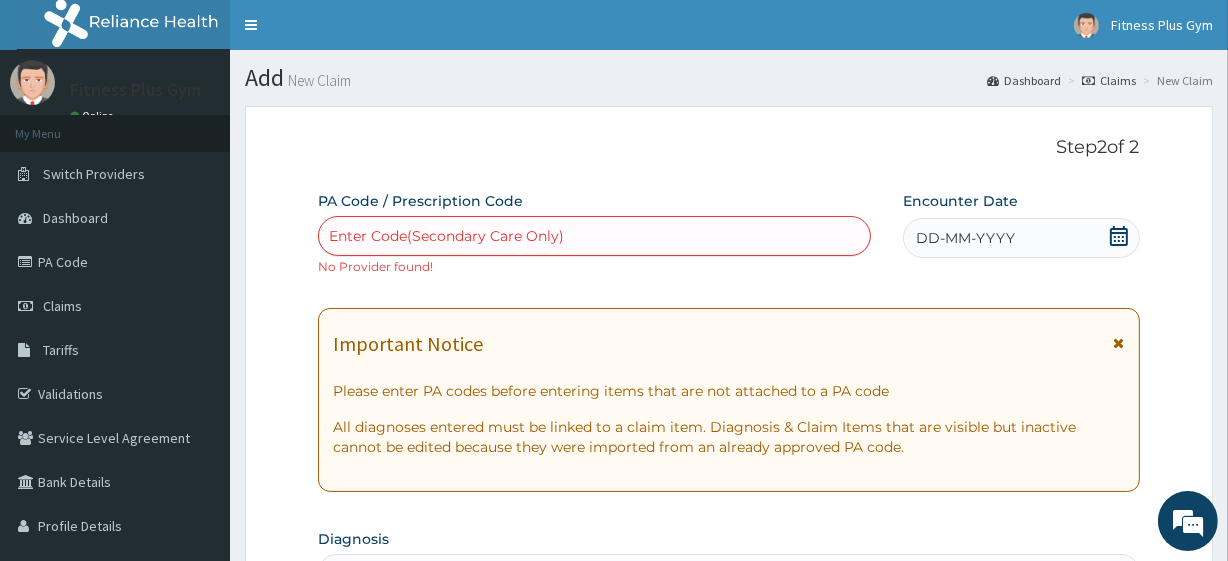 click on "DD-MM-YYYY" at bounding box center [1021, 238] 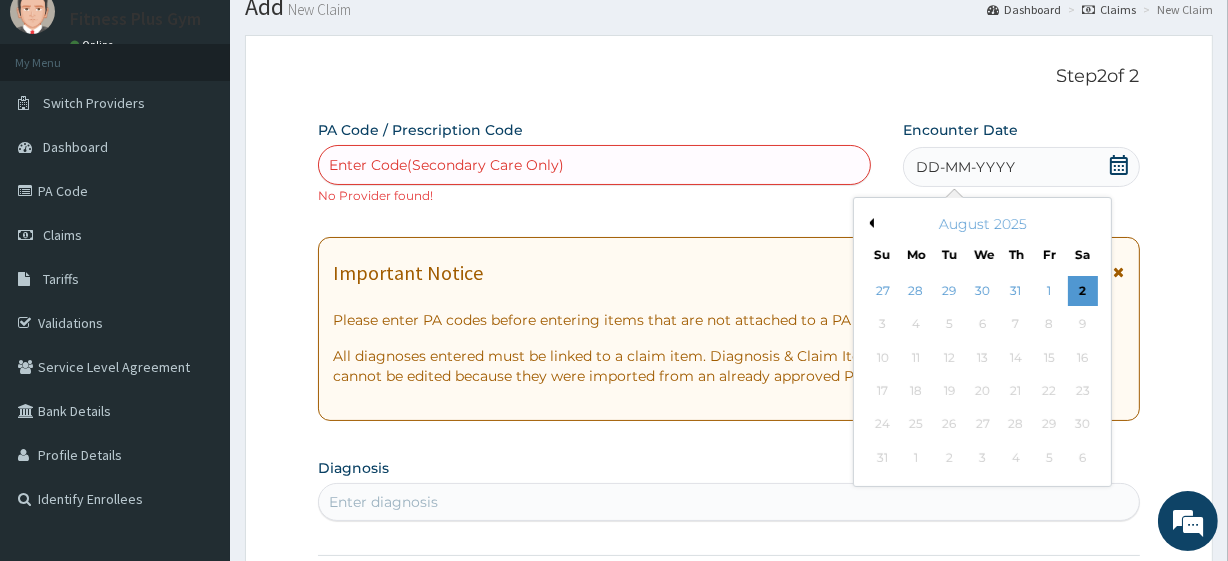 scroll, scrollTop: 181, scrollLeft: 0, axis: vertical 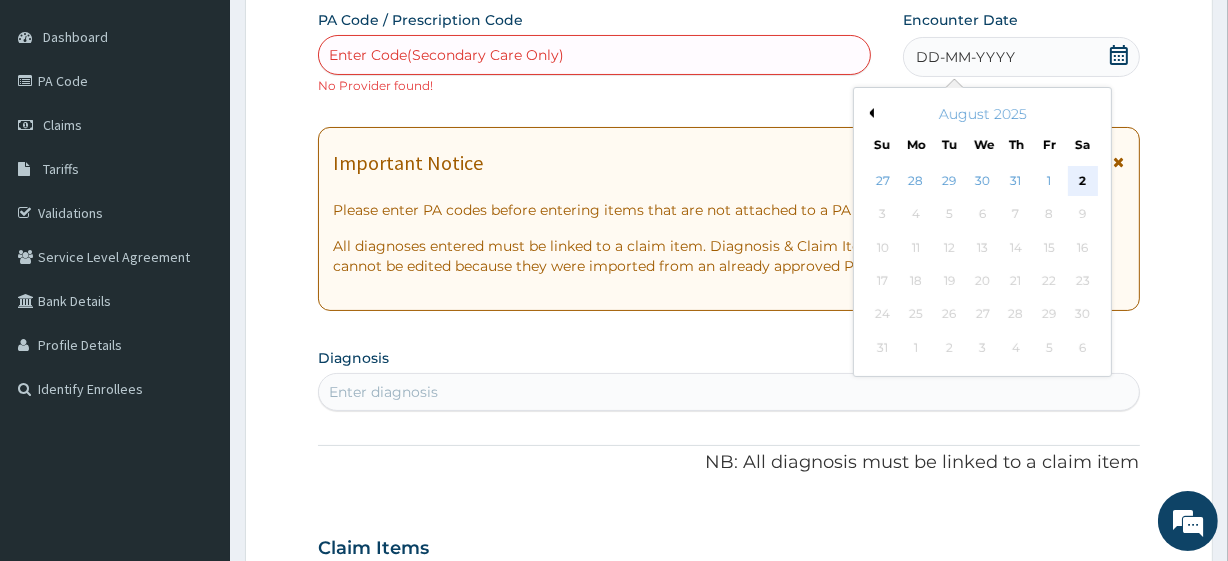 click on "2" at bounding box center (1082, 181) 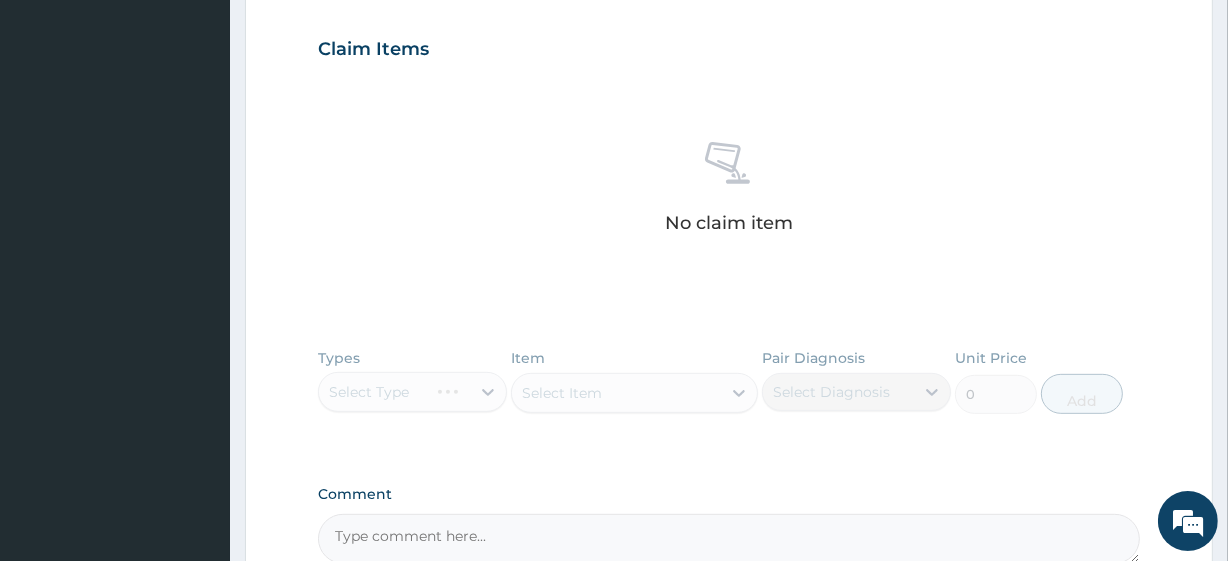 scroll, scrollTop: 818, scrollLeft: 0, axis: vertical 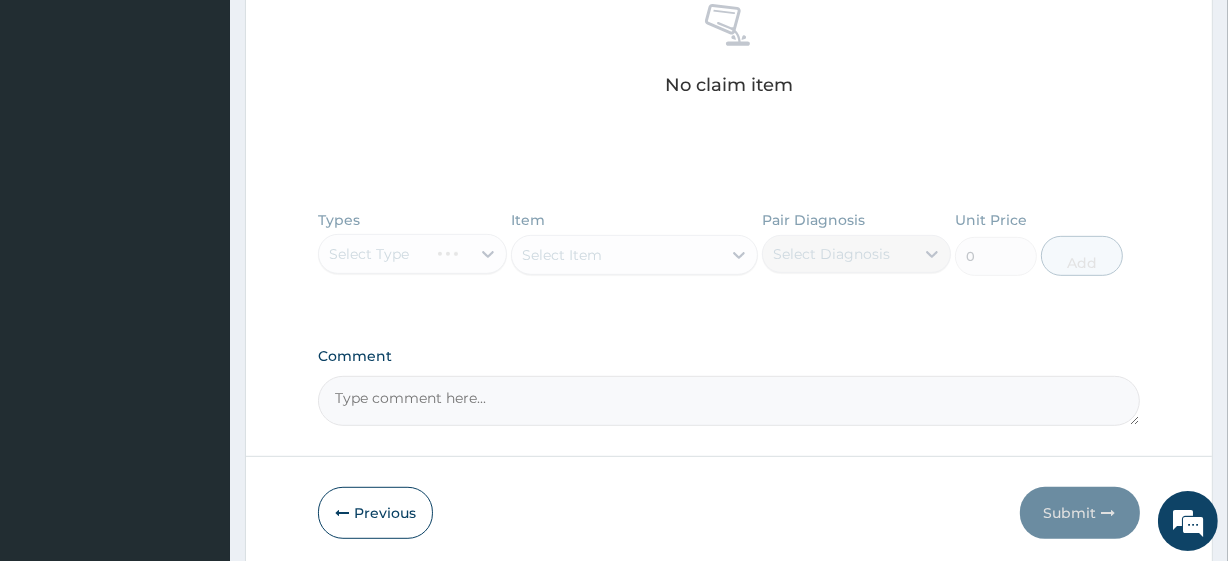 click on "Types Select Type Item Select Item Pair Diagnosis Select Diagnosis Unit Price 0 Add" at bounding box center [728, 258] 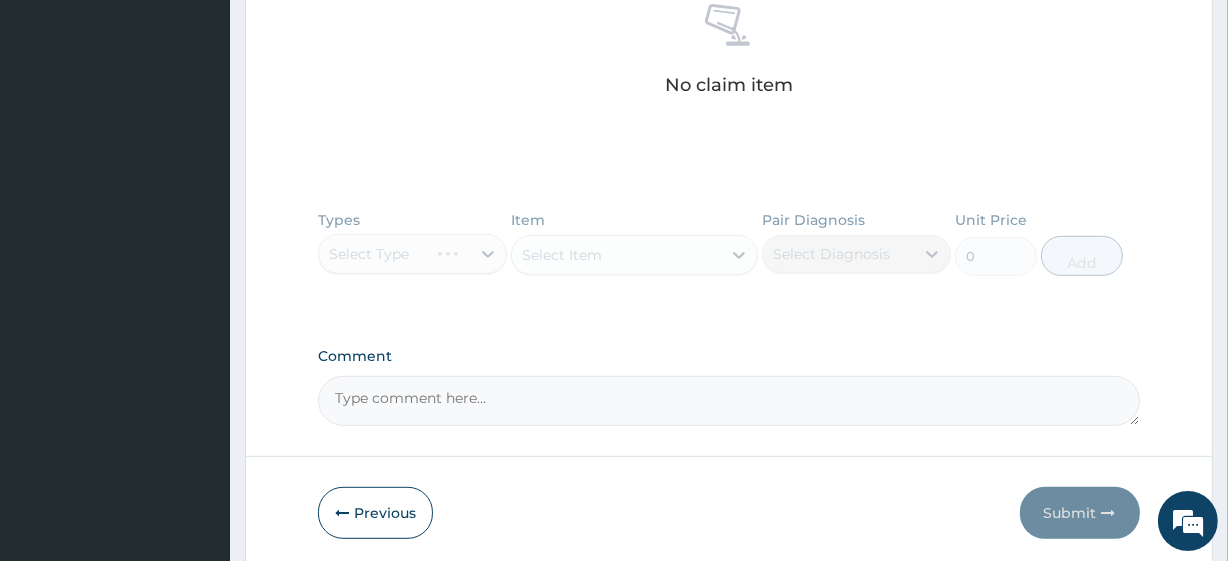 click on "Types Select Type Item Select Item Pair Diagnosis Select Diagnosis Unit Price 0 Add" at bounding box center (728, 258) 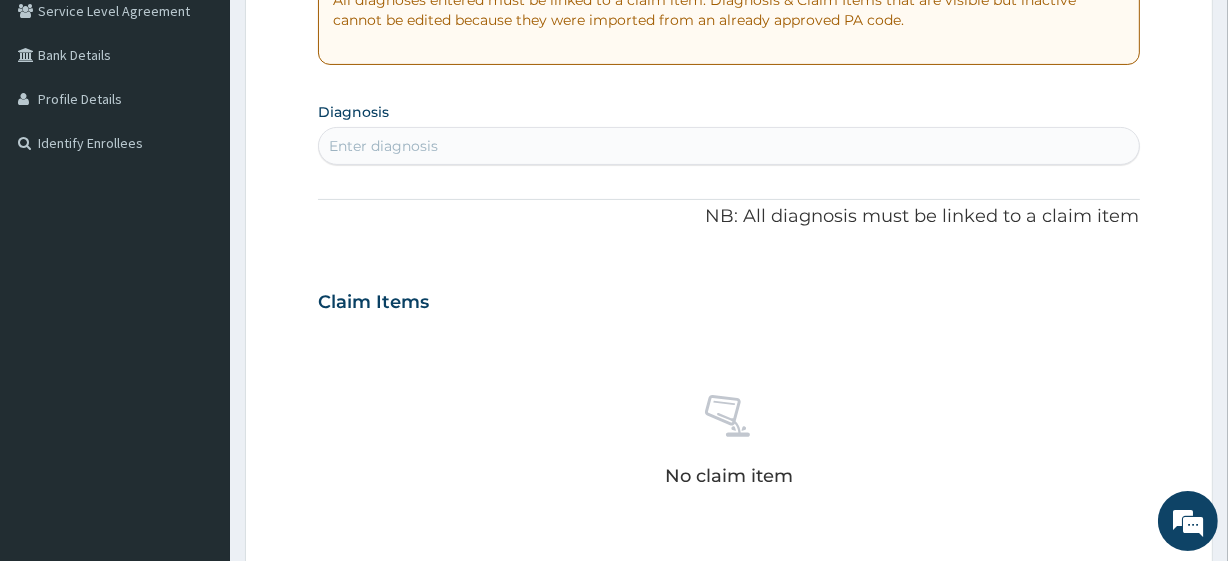 scroll, scrollTop: 636, scrollLeft: 0, axis: vertical 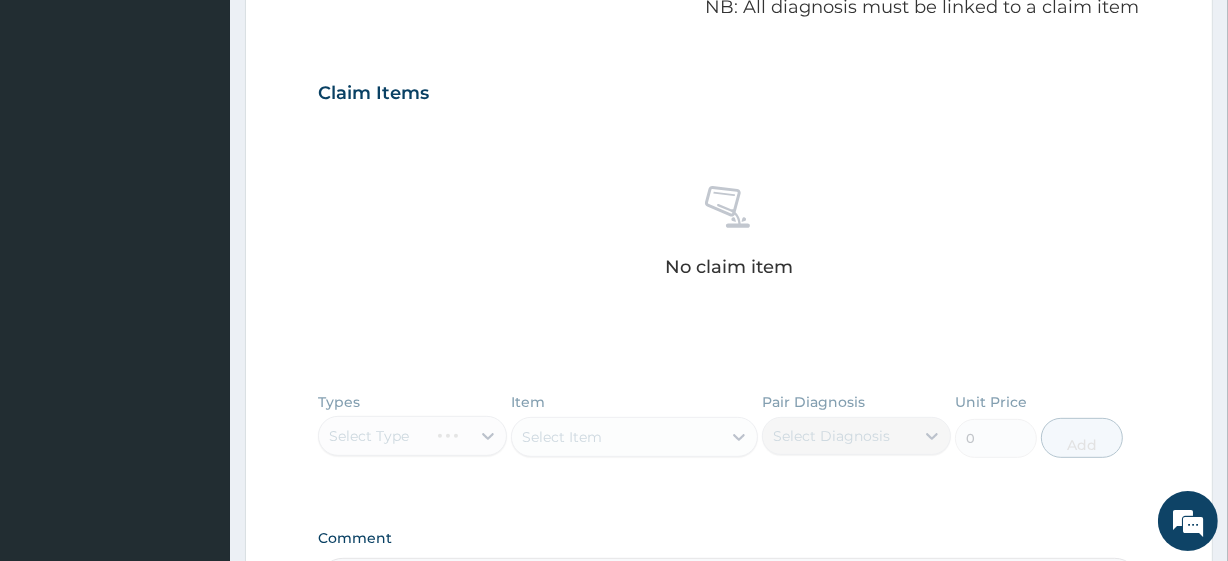 click on "Types Select Type Item Select Item Pair Diagnosis Select Diagnosis Unit Price 0 Add" at bounding box center [728, 440] 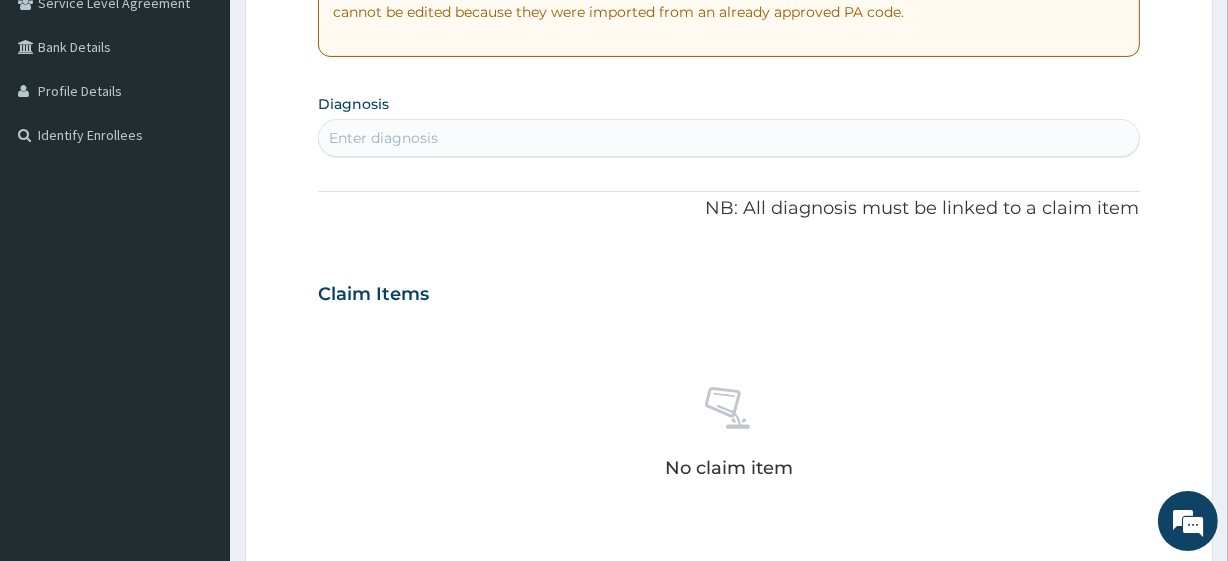 scroll, scrollTop: 636, scrollLeft: 0, axis: vertical 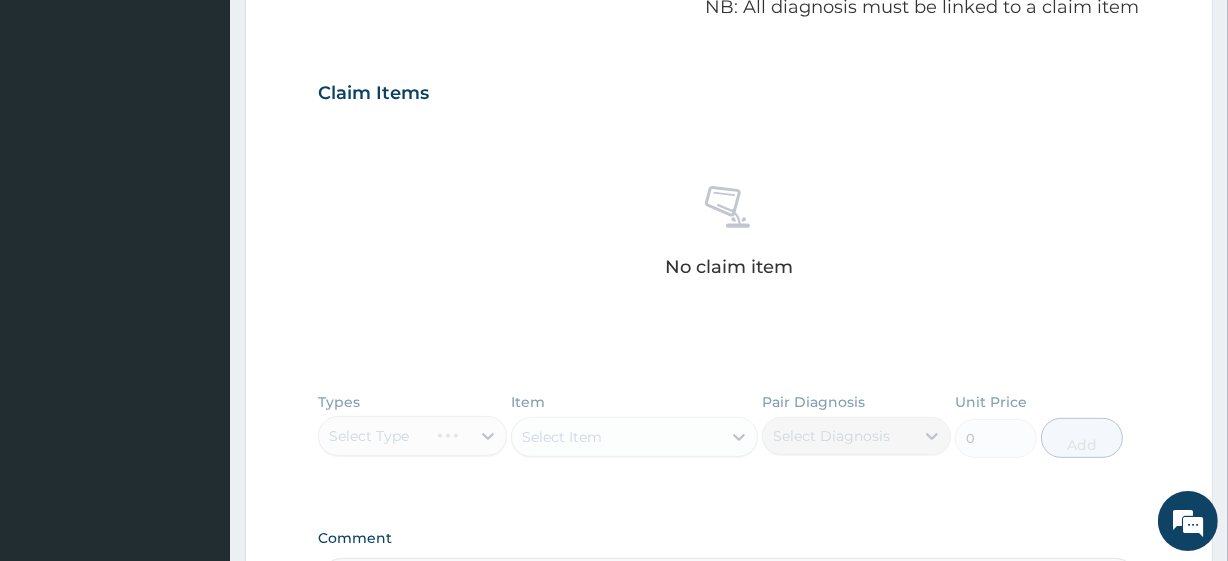 click on "Types Select Type Item Select Item Pair Diagnosis Select Diagnosis Unit Price 0 Add" at bounding box center (728, 440) 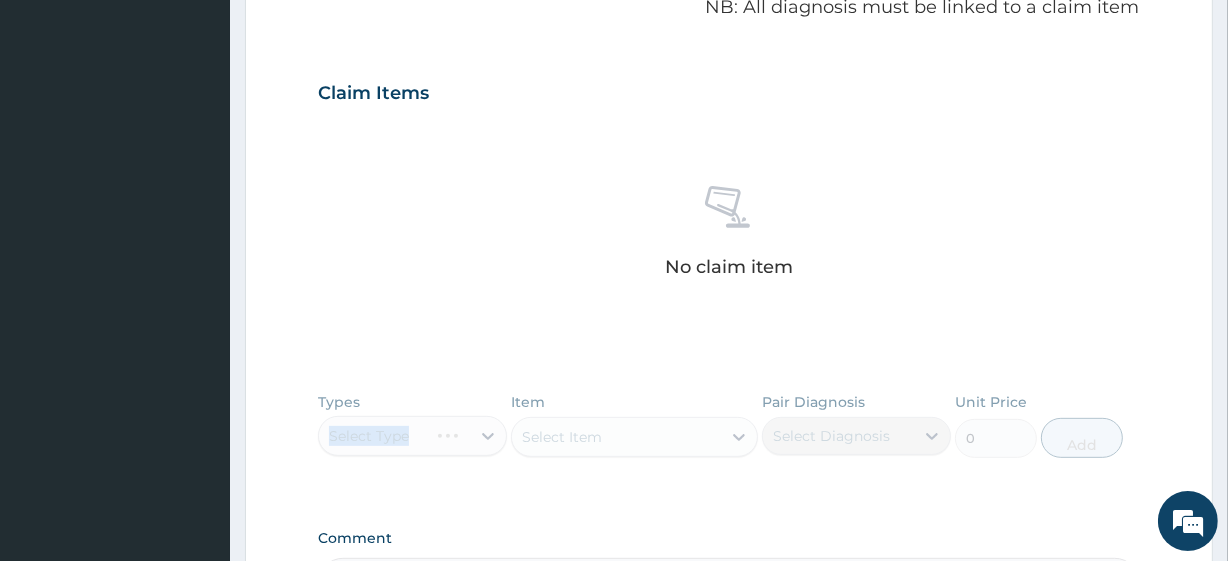 click on "Types Select Type Item Select Item Pair Diagnosis Select Diagnosis Unit Price 0 Add" at bounding box center [728, 440] 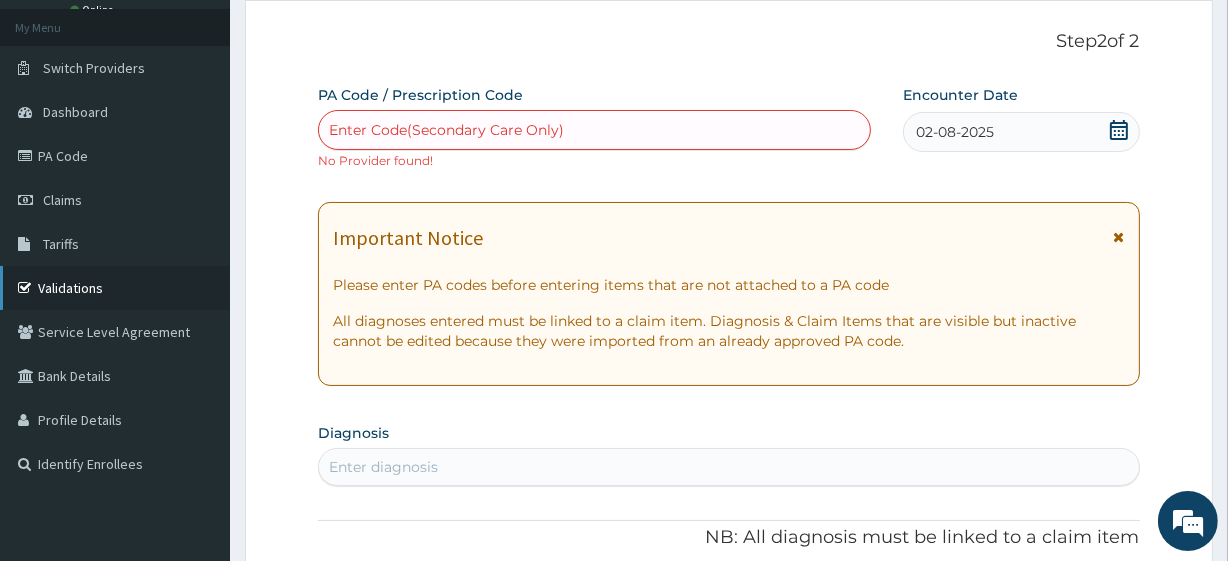 scroll, scrollTop: 90, scrollLeft: 0, axis: vertical 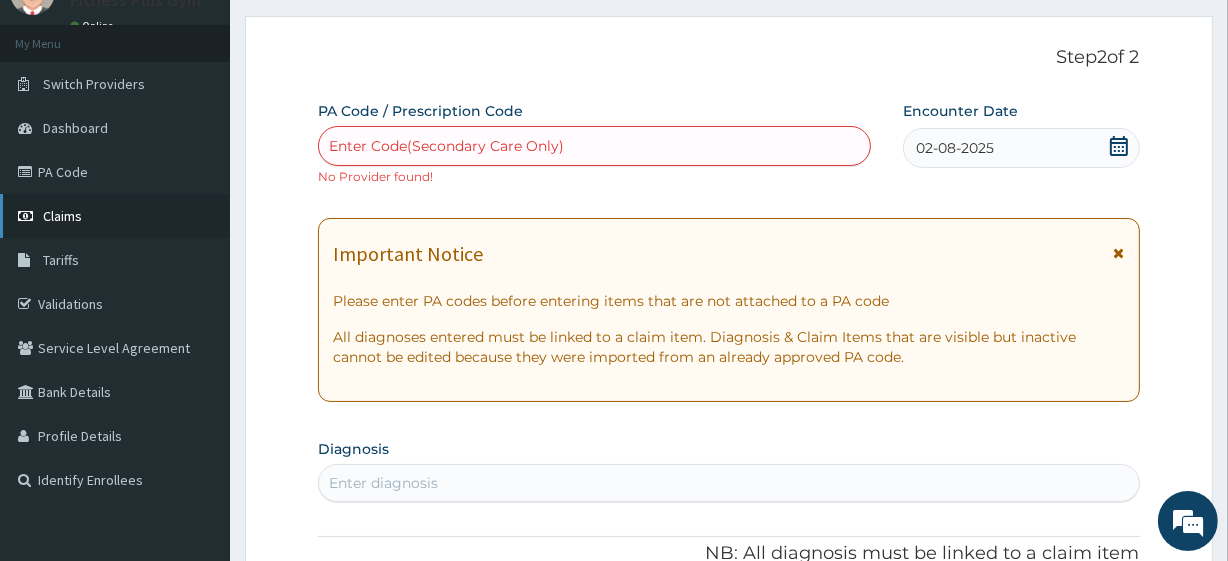 click on "Claims" at bounding box center [115, 216] 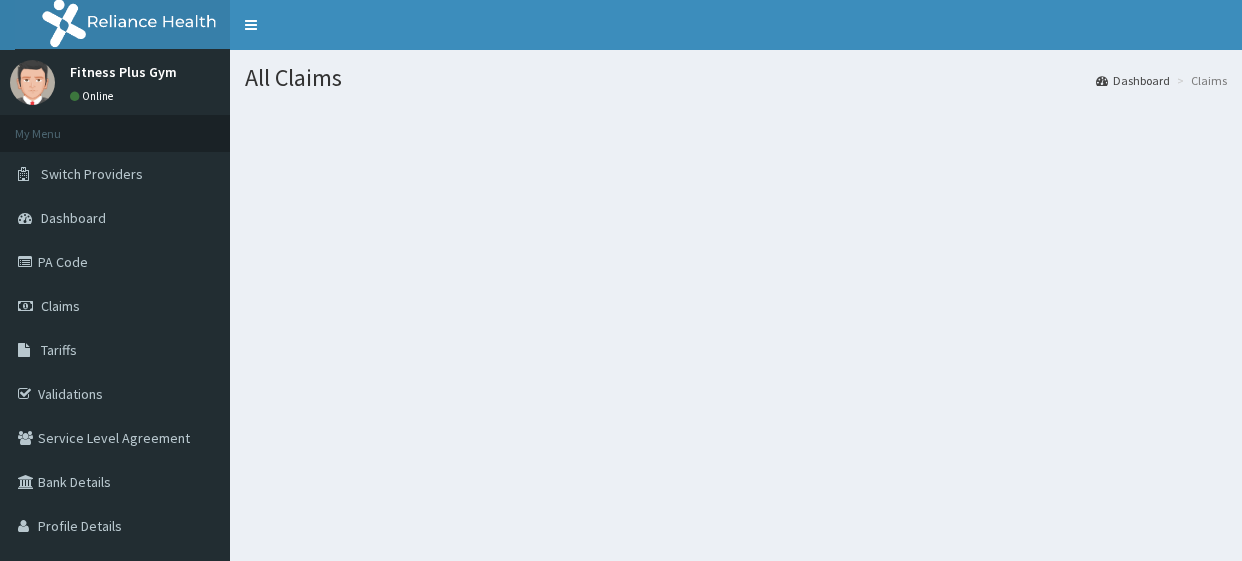 scroll, scrollTop: 0, scrollLeft: 0, axis: both 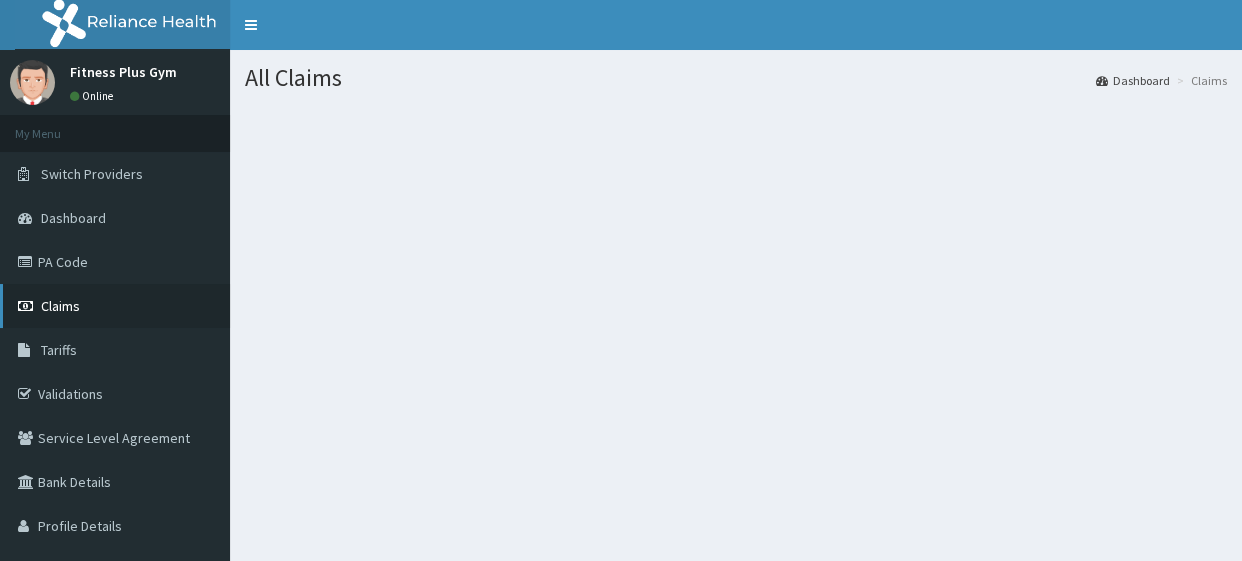 click on "Claims" at bounding box center (115, 306) 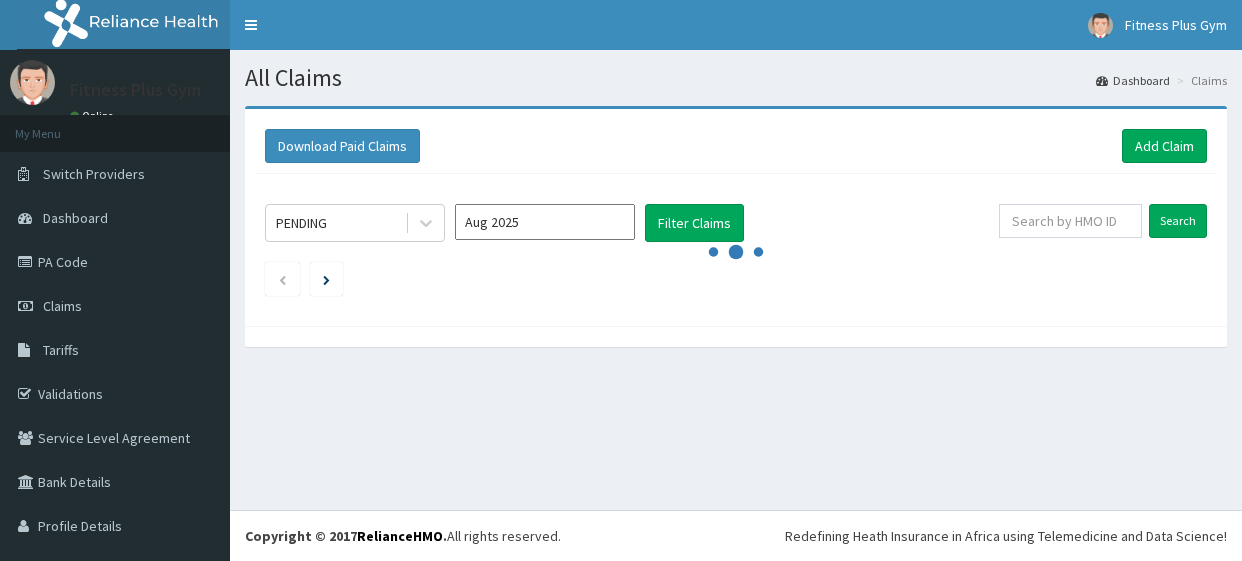 scroll, scrollTop: 0, scrollLeft: 0, axis: both 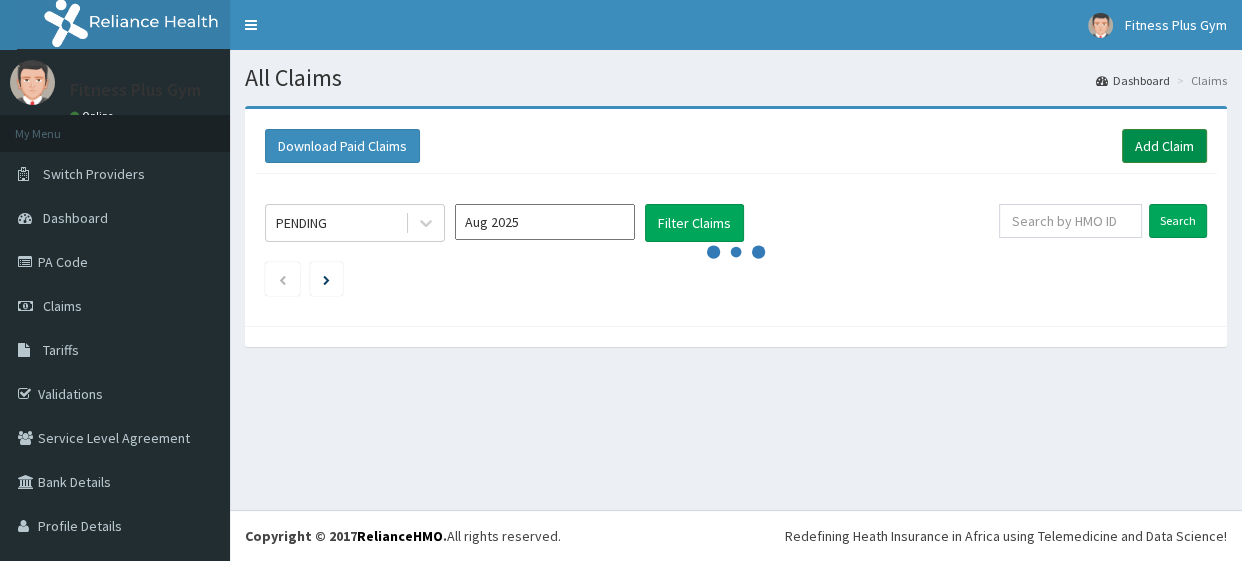 click on "Add Claim" at bounding box center (1164, 146) 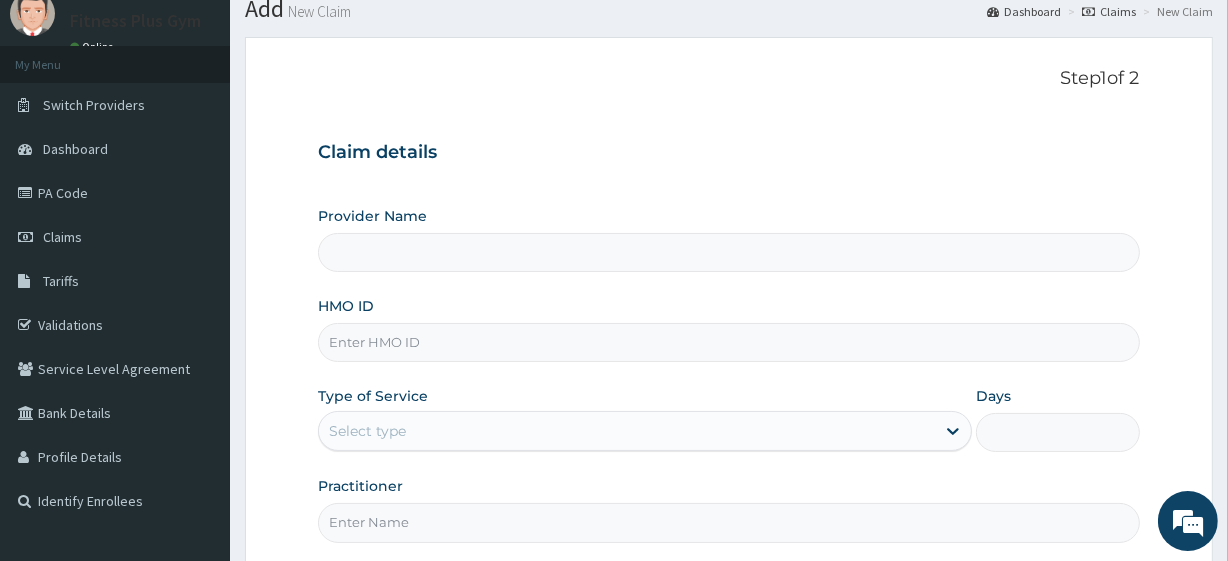 scroll, scrollTop: 0, scrollLeft: 0, axis: both 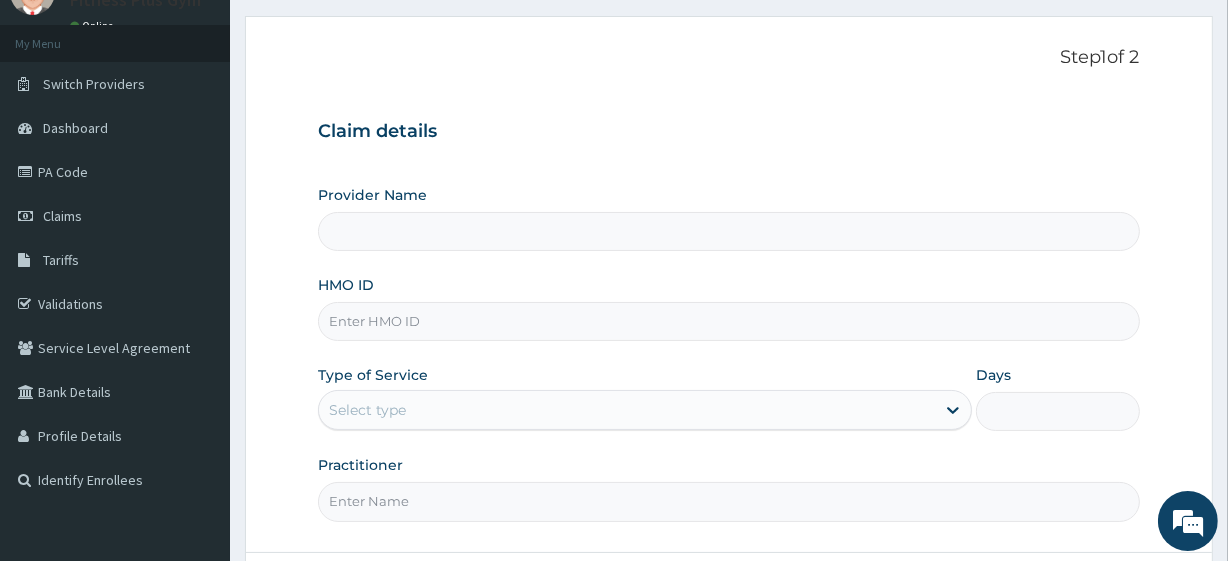 click on "HMO ID" at bounding box center [728, 321] 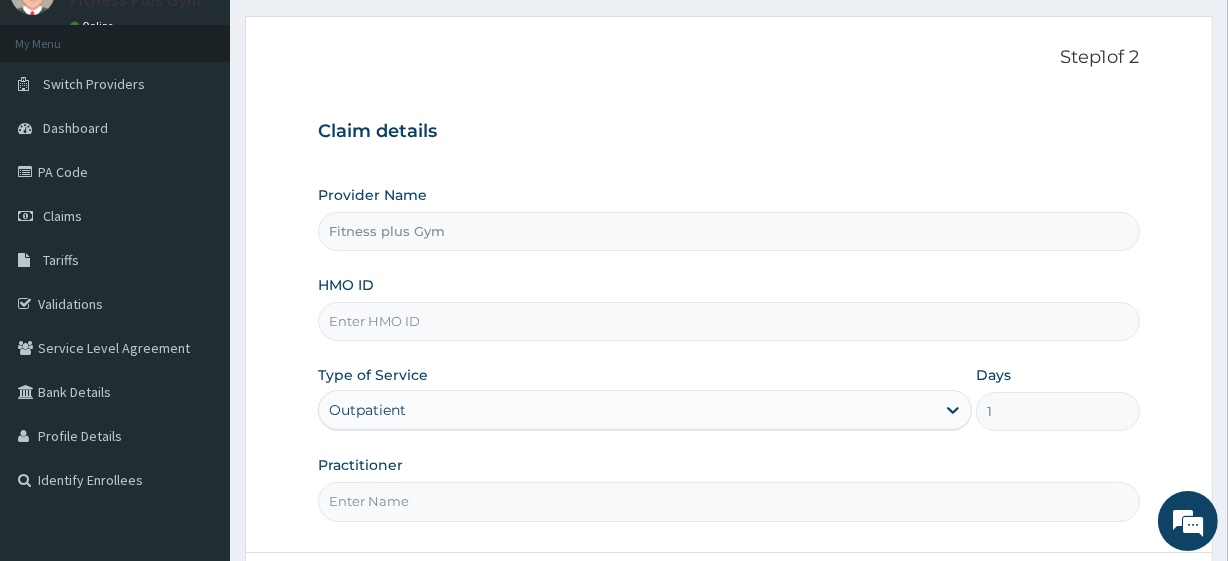 scroll, scrollTop: 0, scrollLeft: 0, axis: both 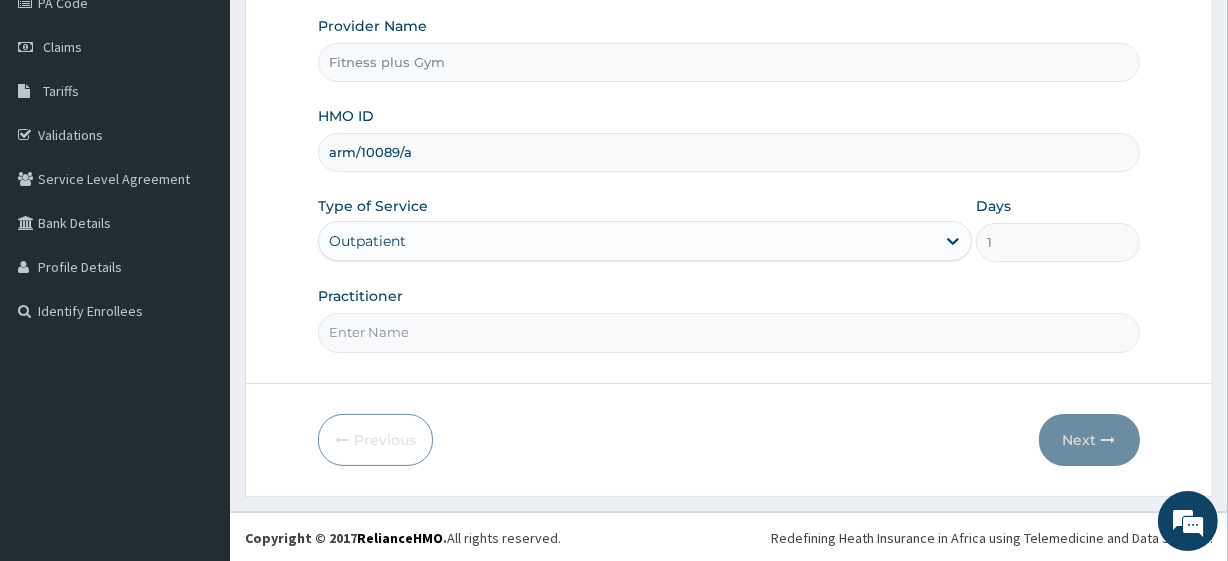 type on "arm/10089/a" 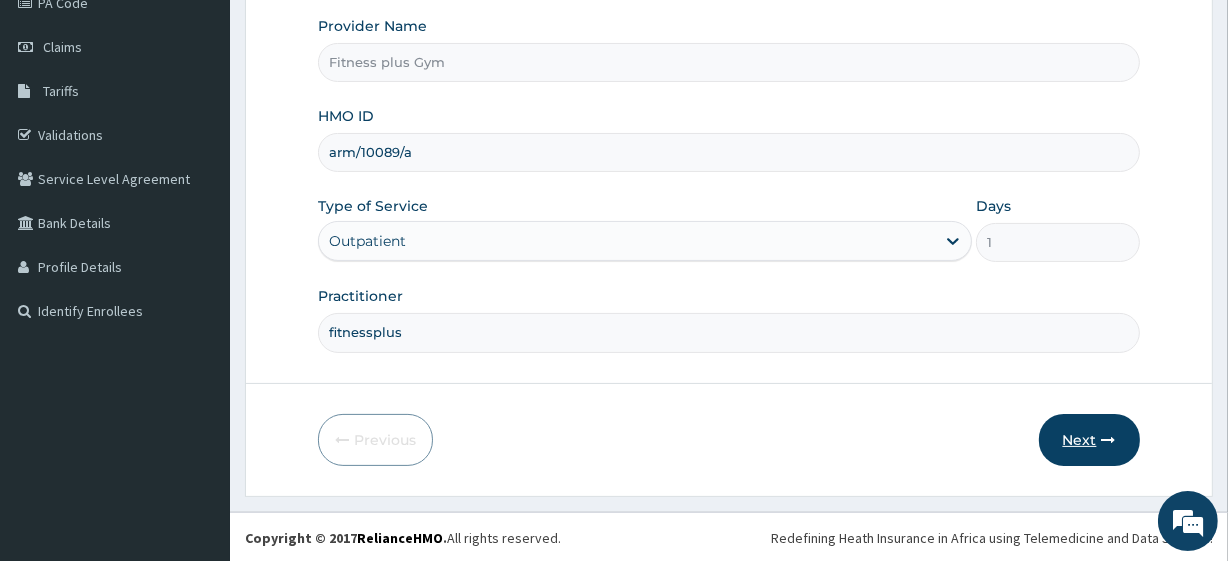 type on "fitnessplus" 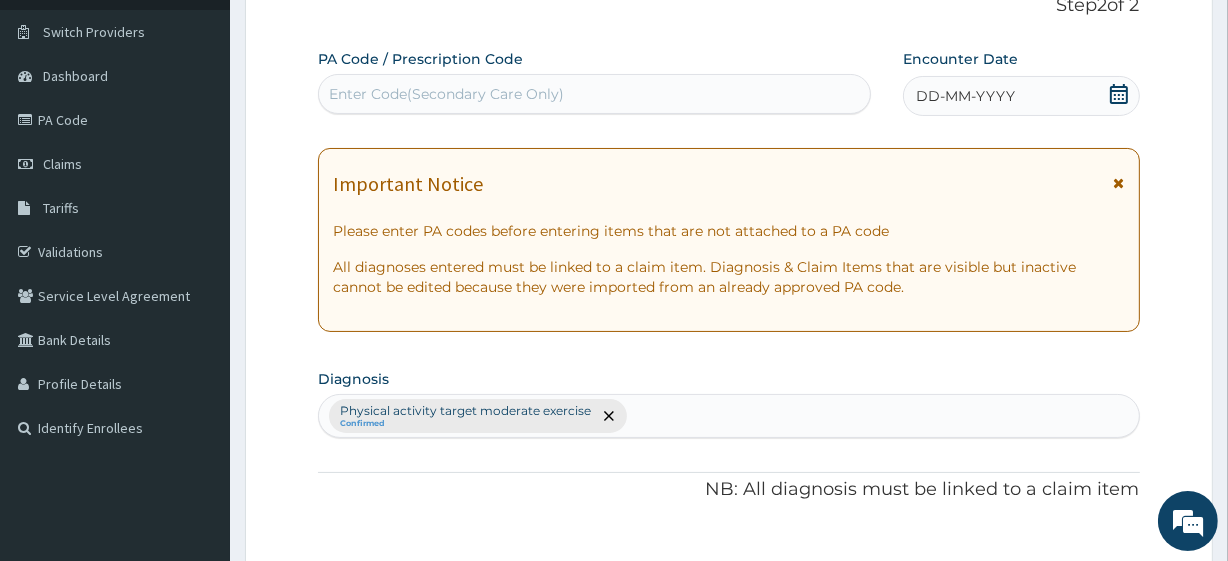 scroll, scrollTop: 0, scrollLeft: 0, axis: both 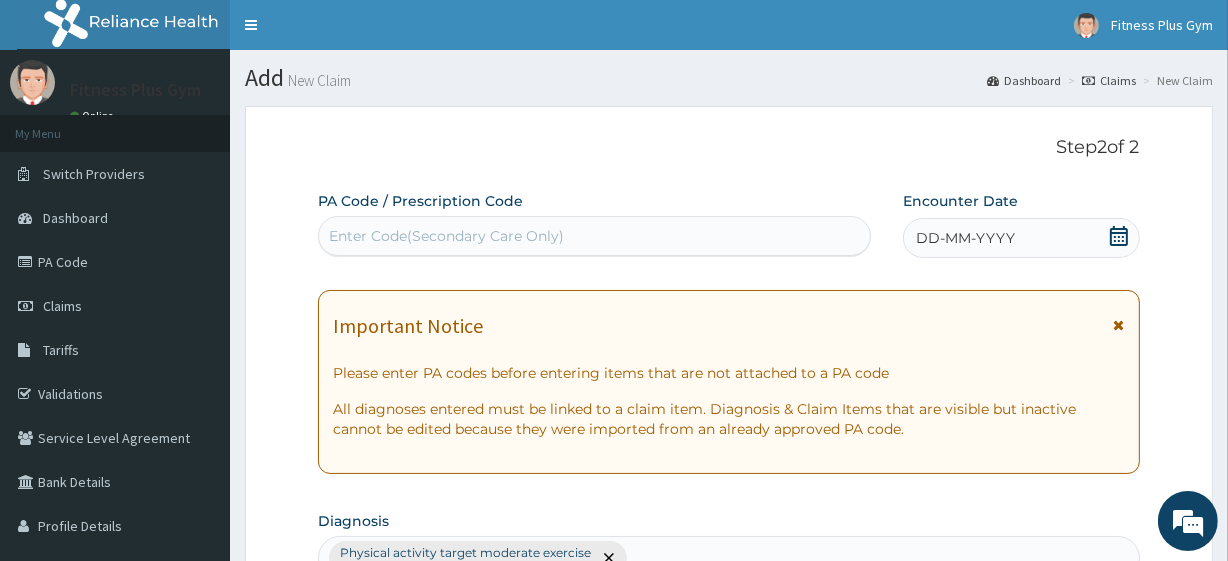 click on "Enter Code(Secondary Care Only)" at bounding box center (594, 236) 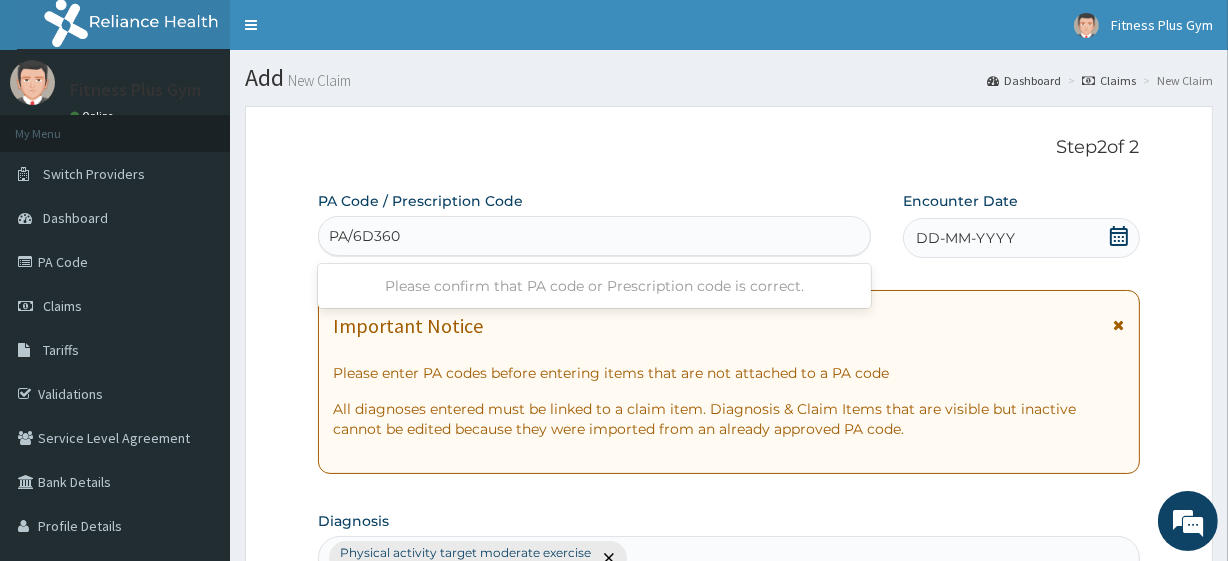 type on "PA/6D3601" 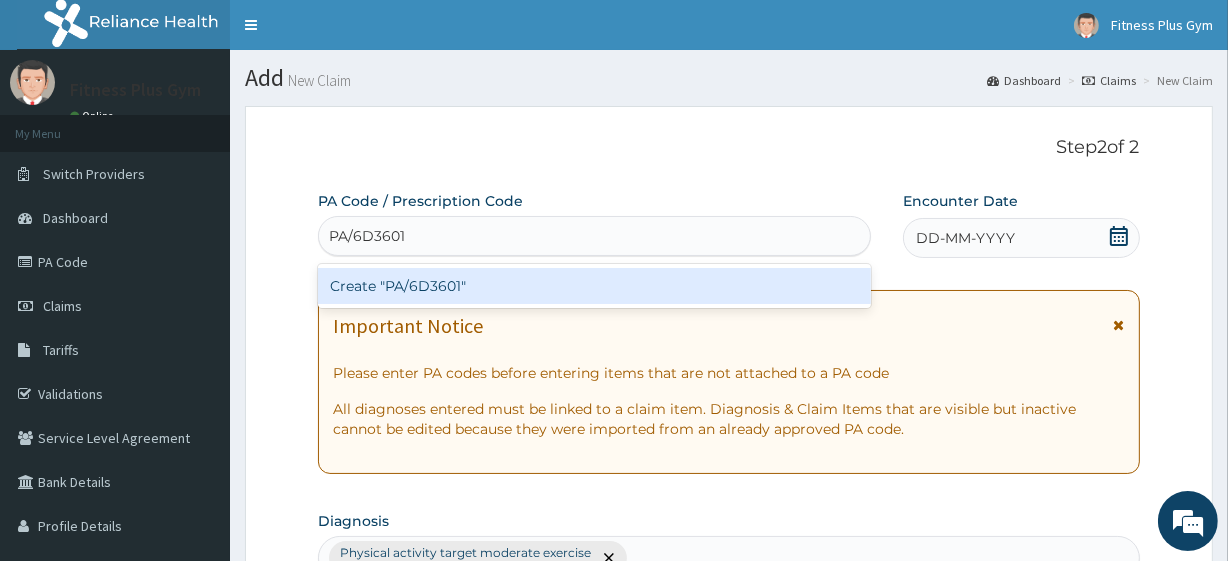 click on "Create "PA/6D3601"" at bounding box center [594, 286] 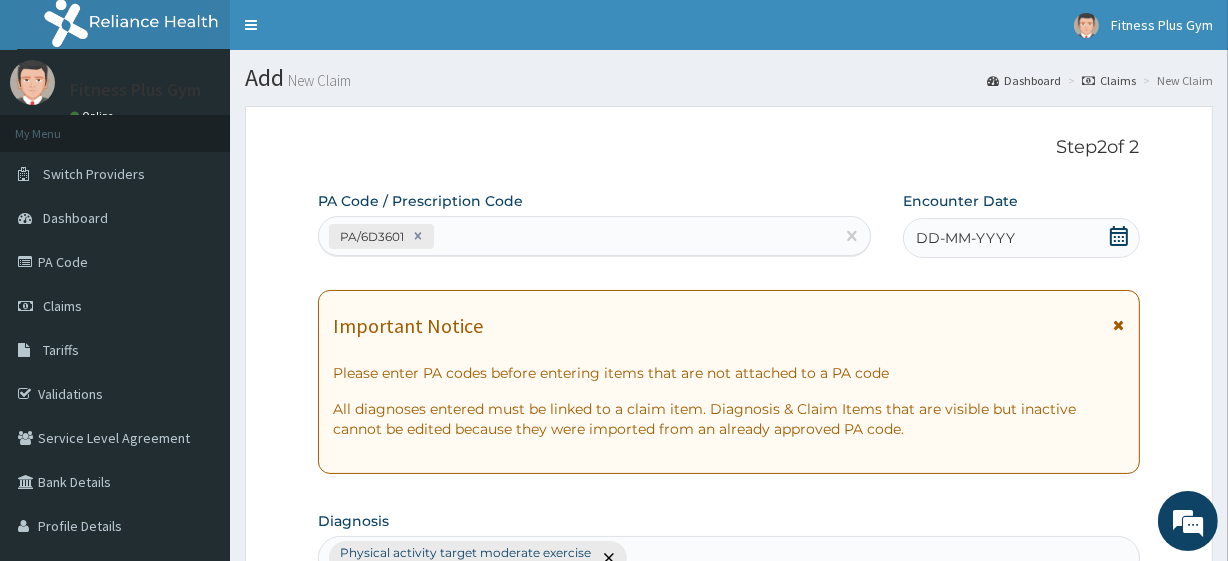 click on "DD-MM-YYYY" at bounding box center (1021, 238) 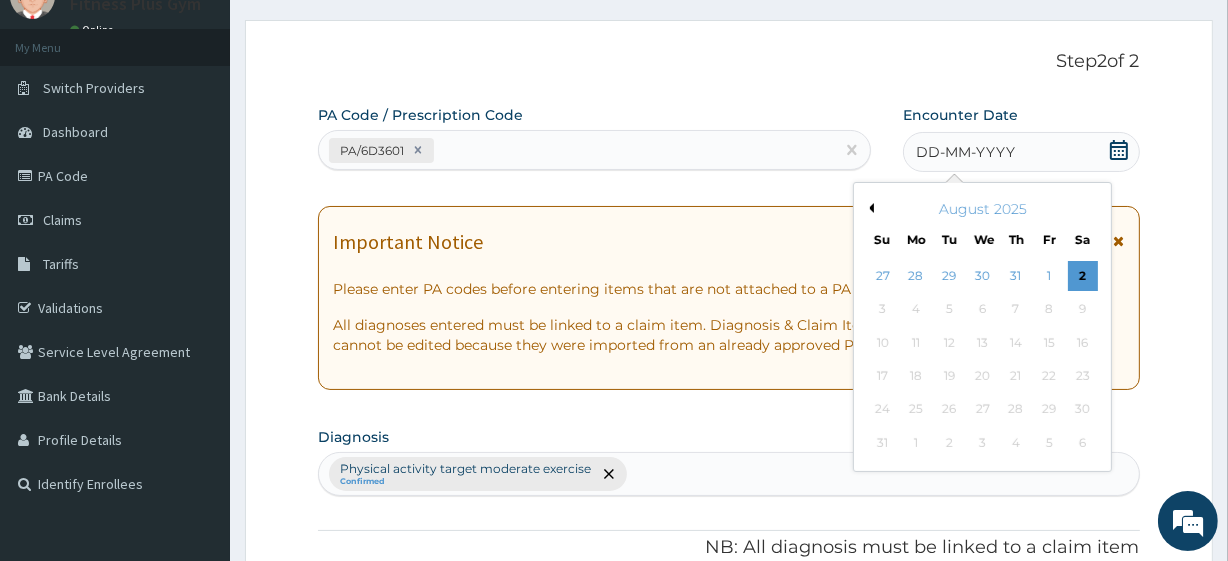 scroll, scrollTop: 181, scrollLeft: 0, axis: vertical 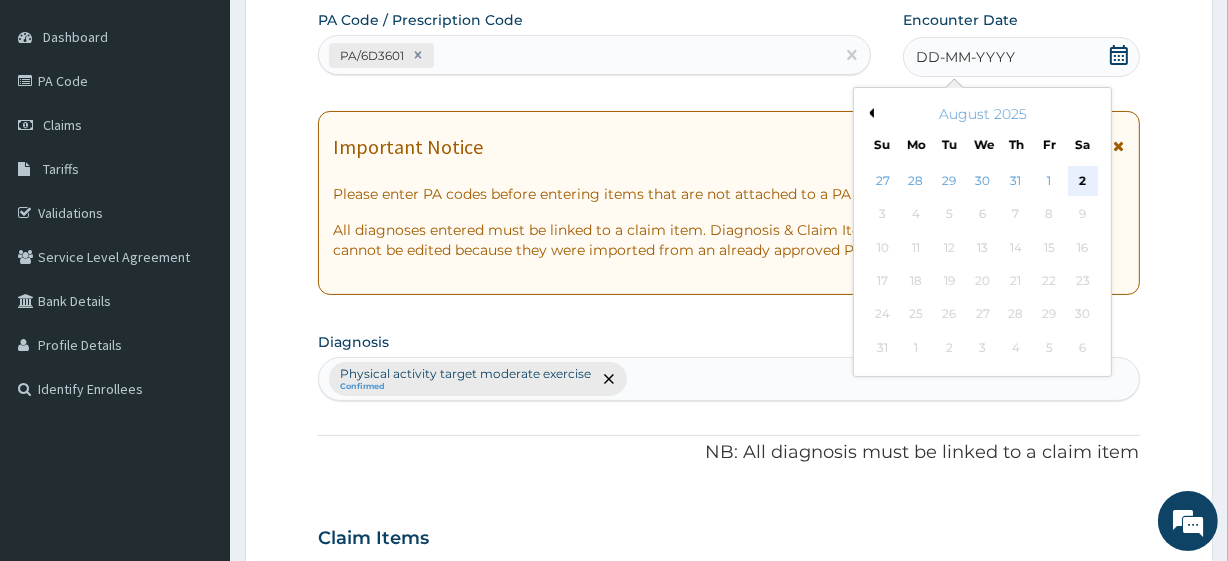 click on "2" at bounding box center (1082, 181) 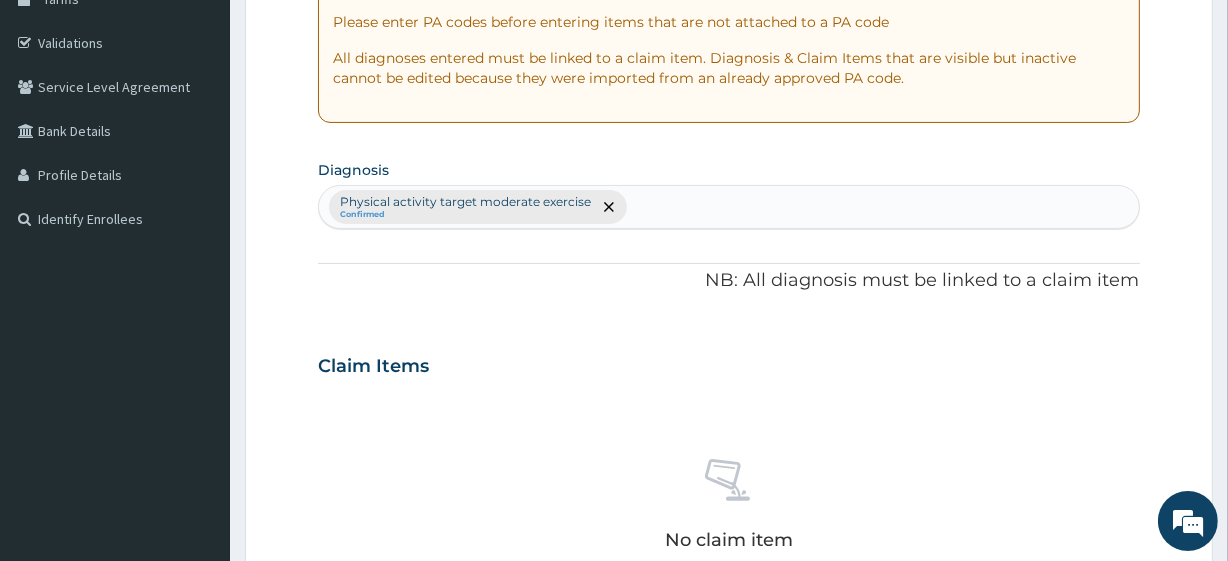 scroll, scrollTop: 636, scrollLeft: 0, axis: vertical 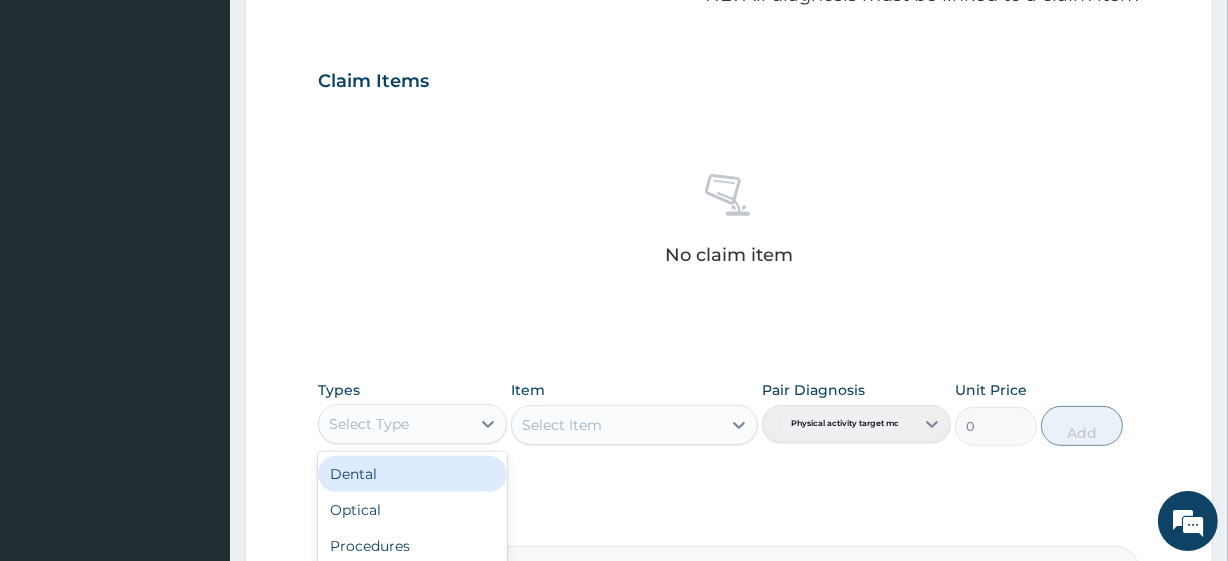 click on "Select Type" at bounding box center [412, 424] 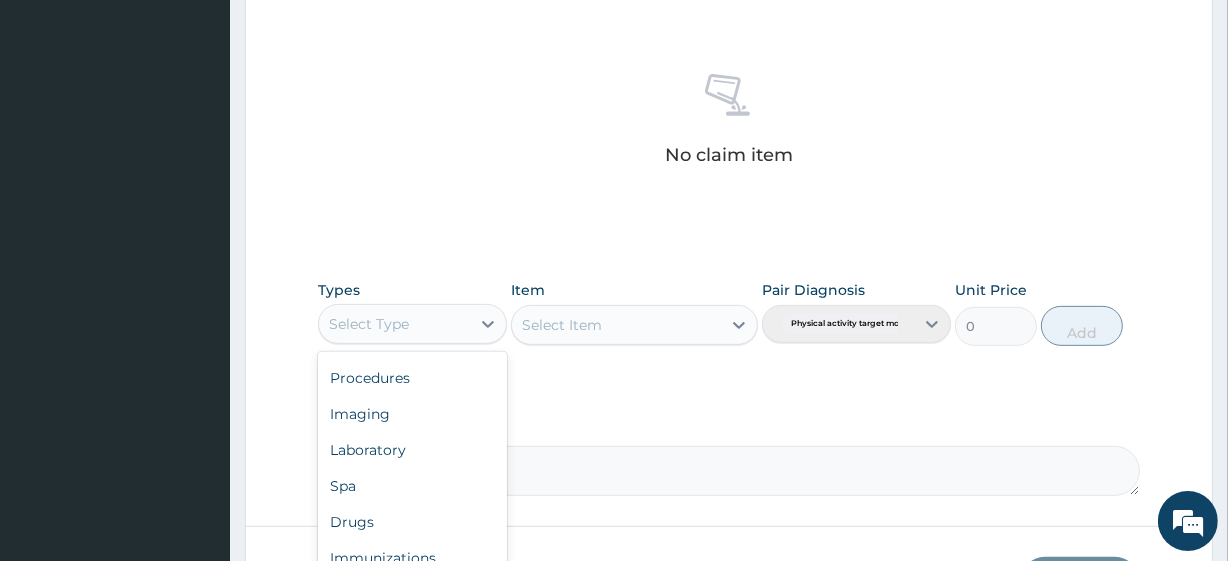 scroll, scrollTop: 880, scrollLeft: 0, axis: vertical 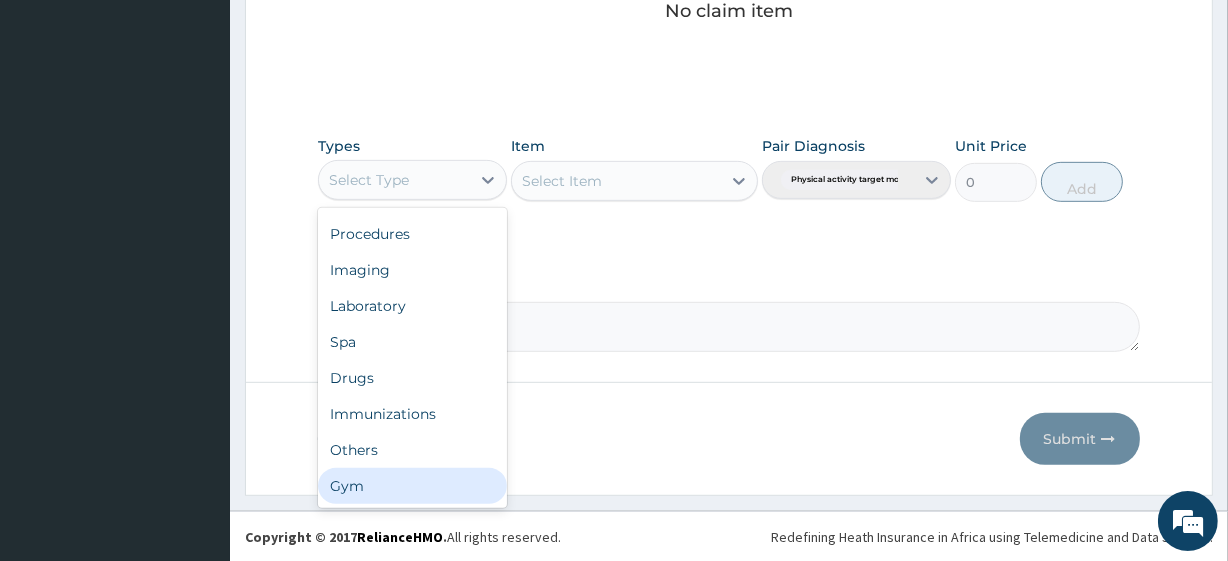 click on "Gym" at bounding box center (412, 486) 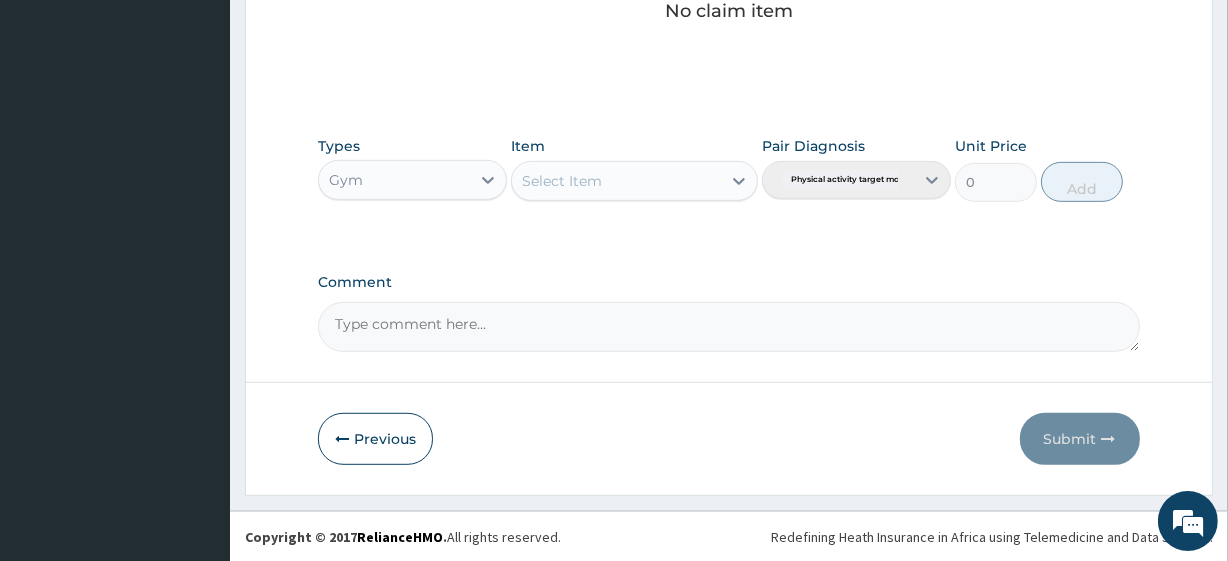 click on "Select Item" at bounding box center (616, 181) 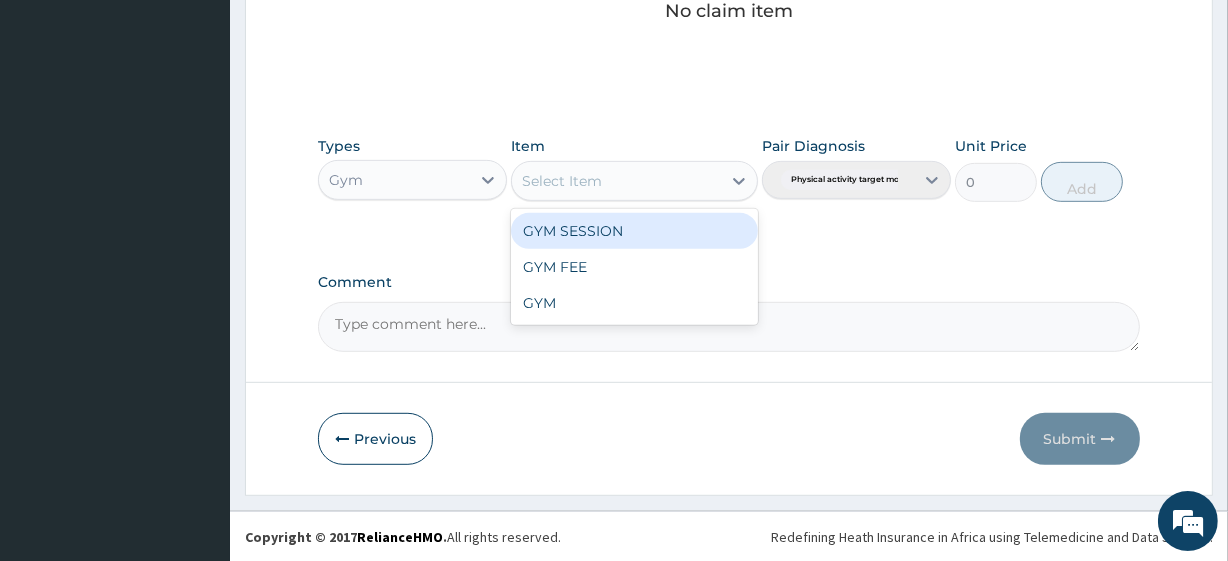 drag, startPoint x: 626, startPoint y: 231, endPoint x: 636, endPoint y: 227, distance: 10.770329 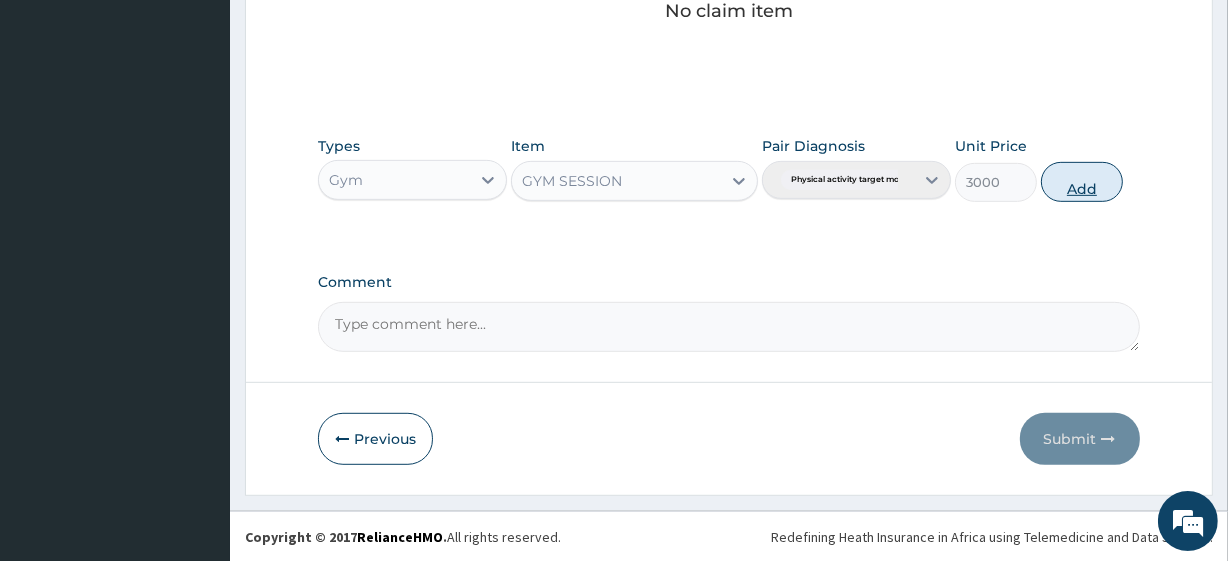 click on "Add" at bounding box center [1082, 182] 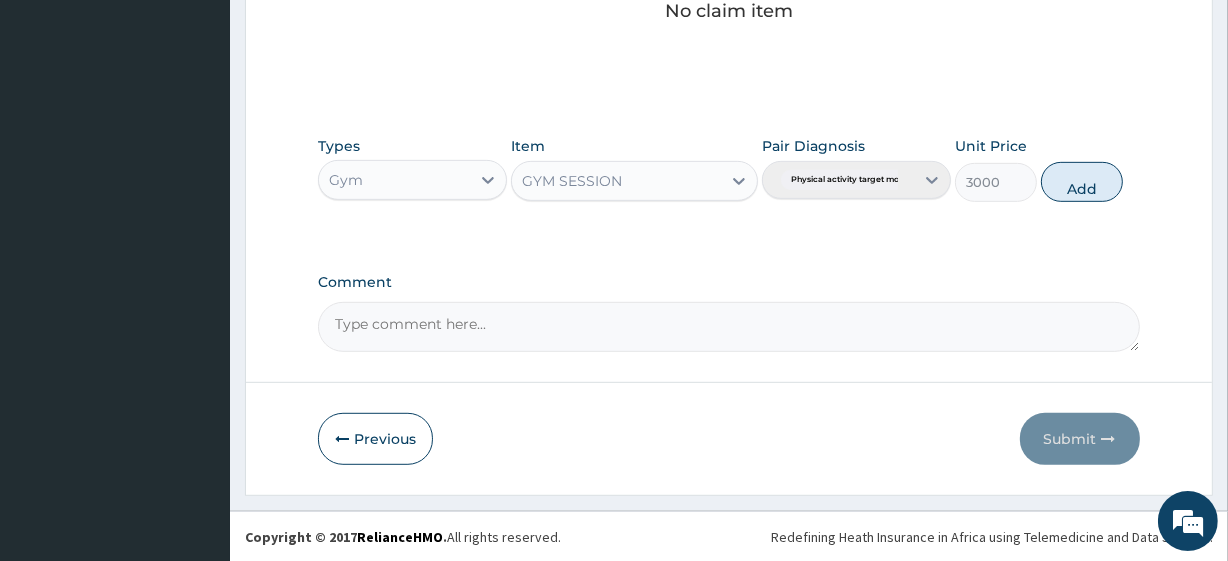 type on "0" 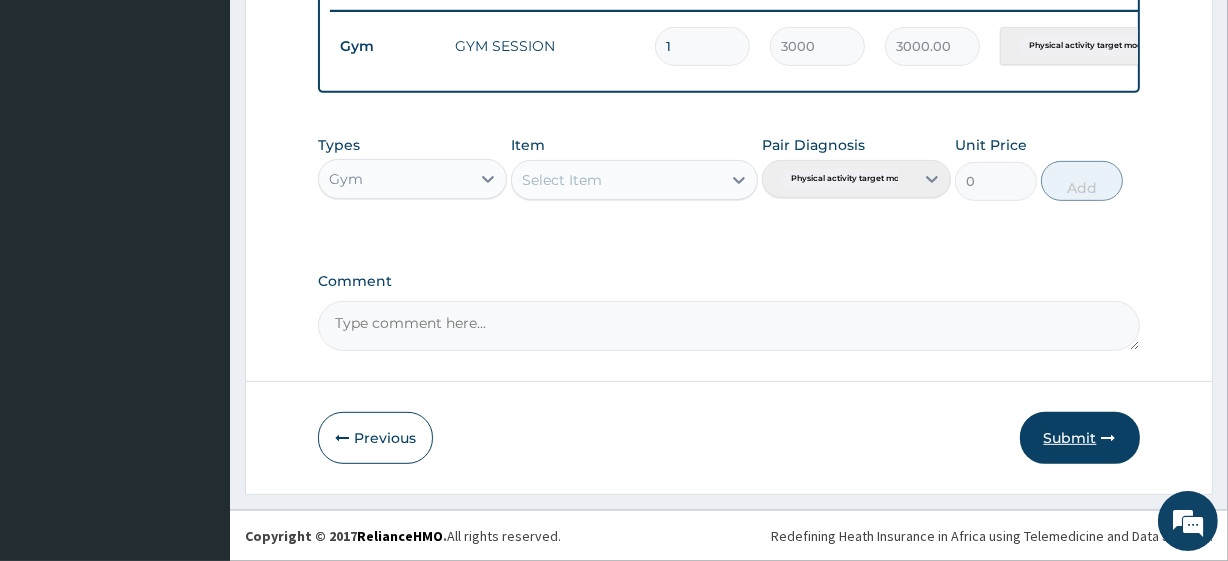 click on "Submit" at bounding box center (1080, 438) 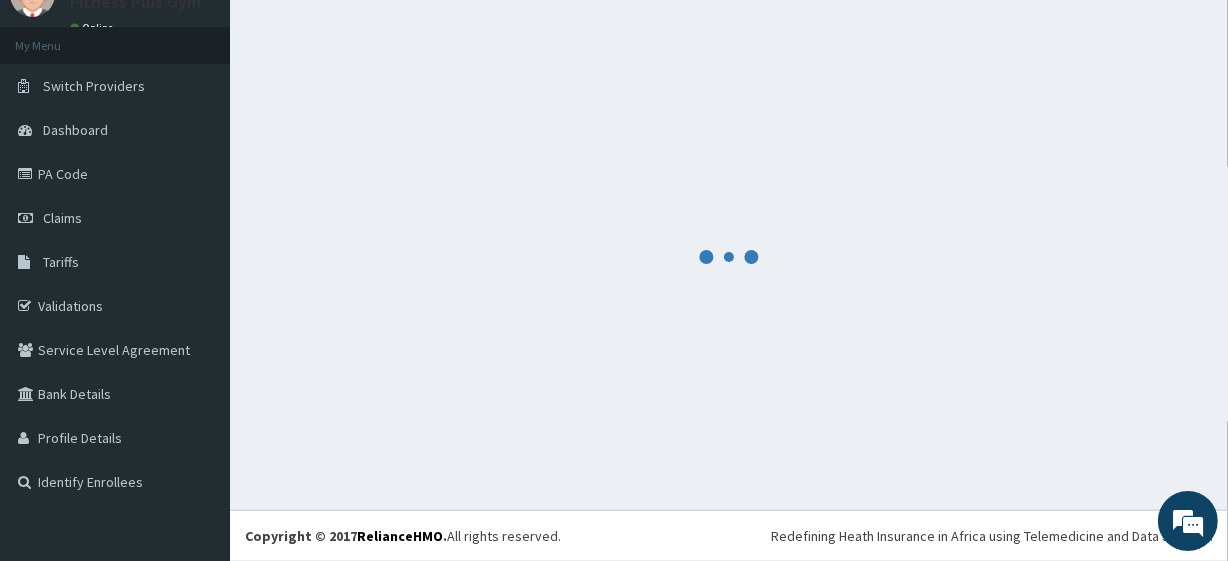 scroll, scrollTop: 798, scrollLeft: 0, axis: vertical 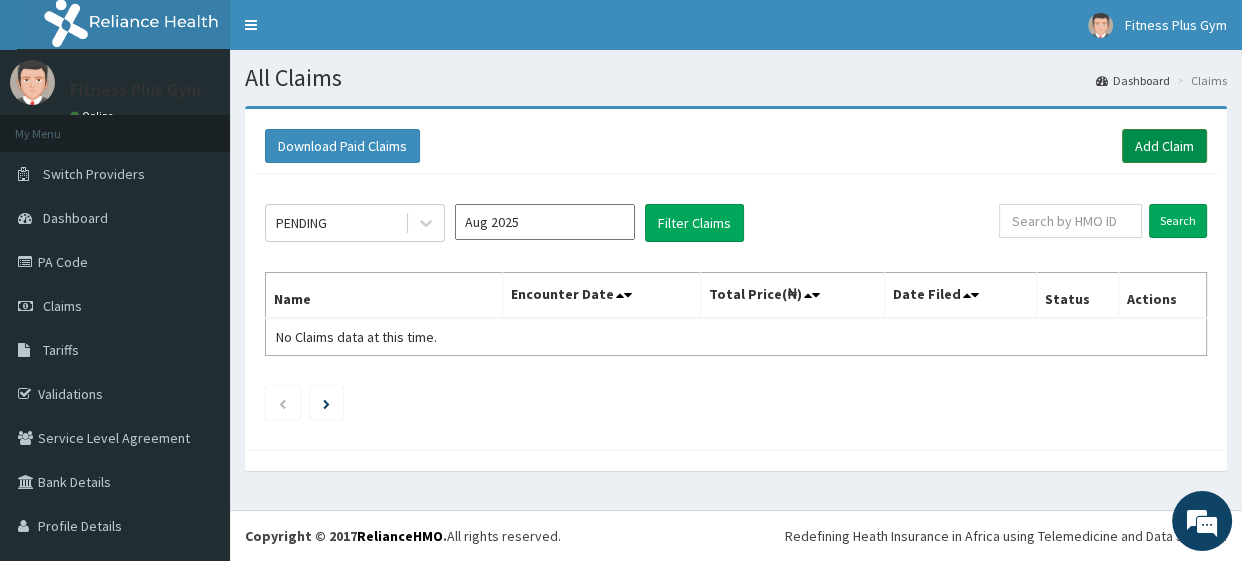 click on "Add Claim" at bounding box center [1164, 146] 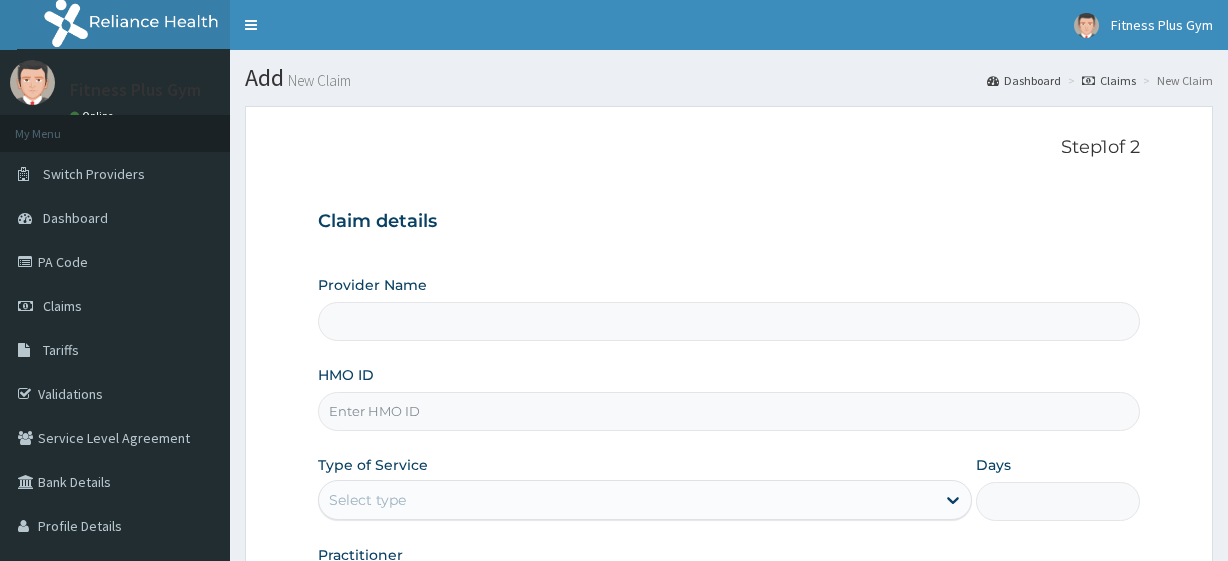 scroll, scrollTop: 0, scrollLeft: 0, axis: both 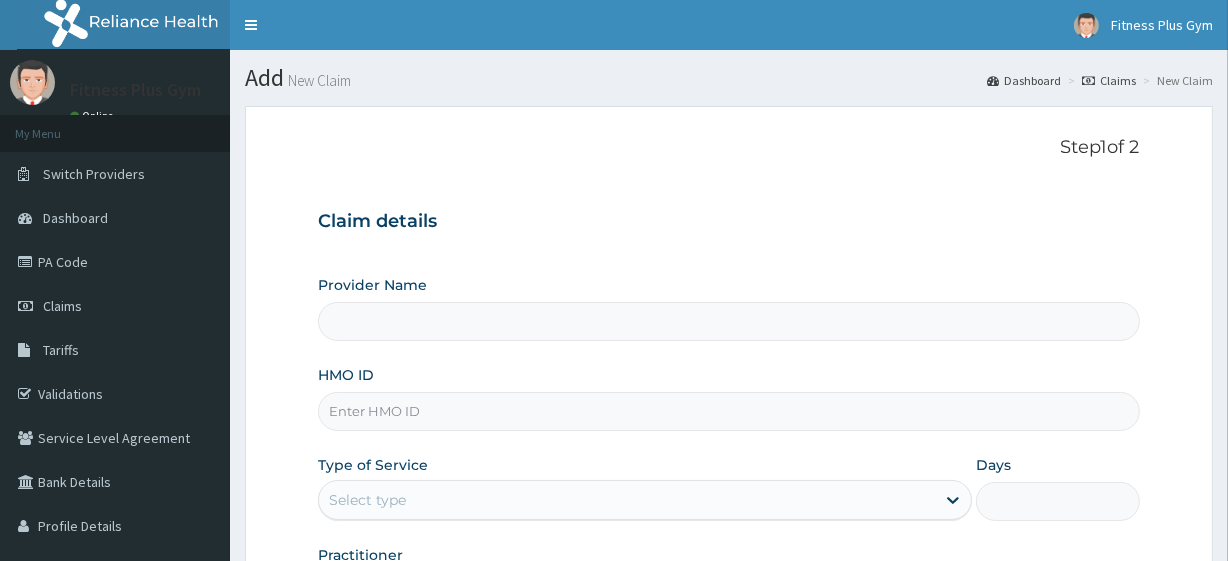 click on "HMO ID" at bounding box center (728, 411) 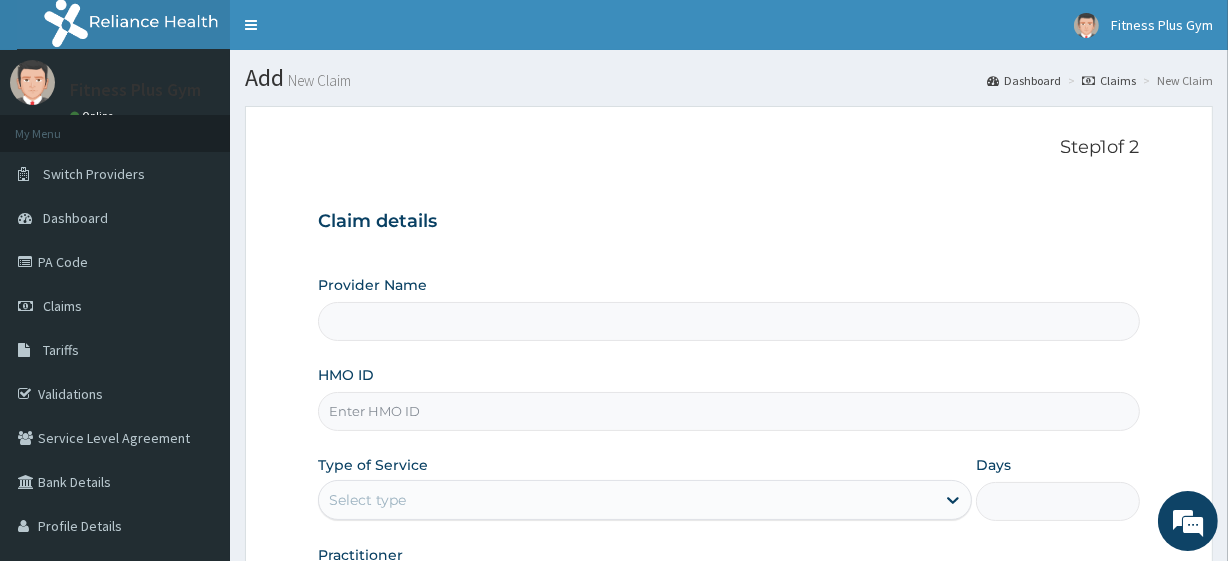 type on "Fitness plus Gym" 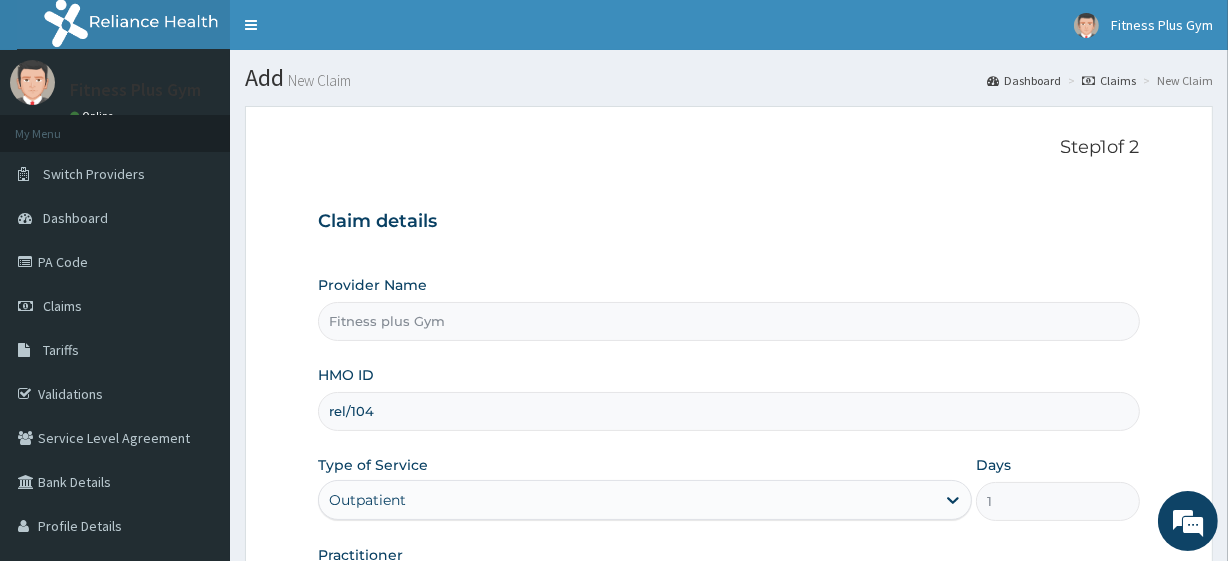 scroll, scrollTop: 0, scrollLeft: 0, axis: both 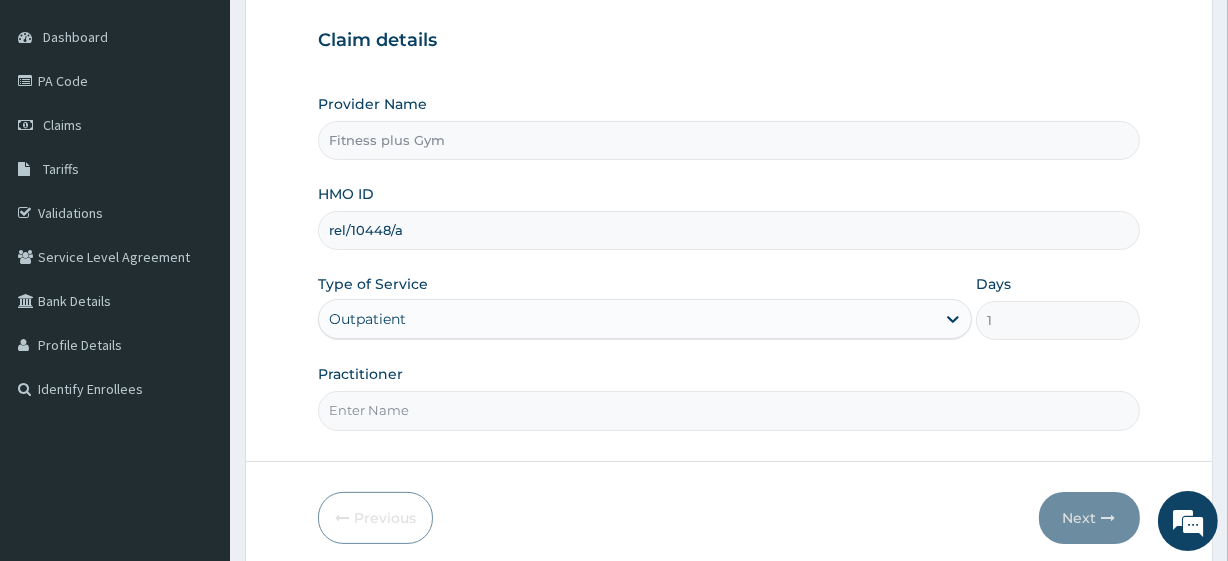 type on "rel/10448/a" 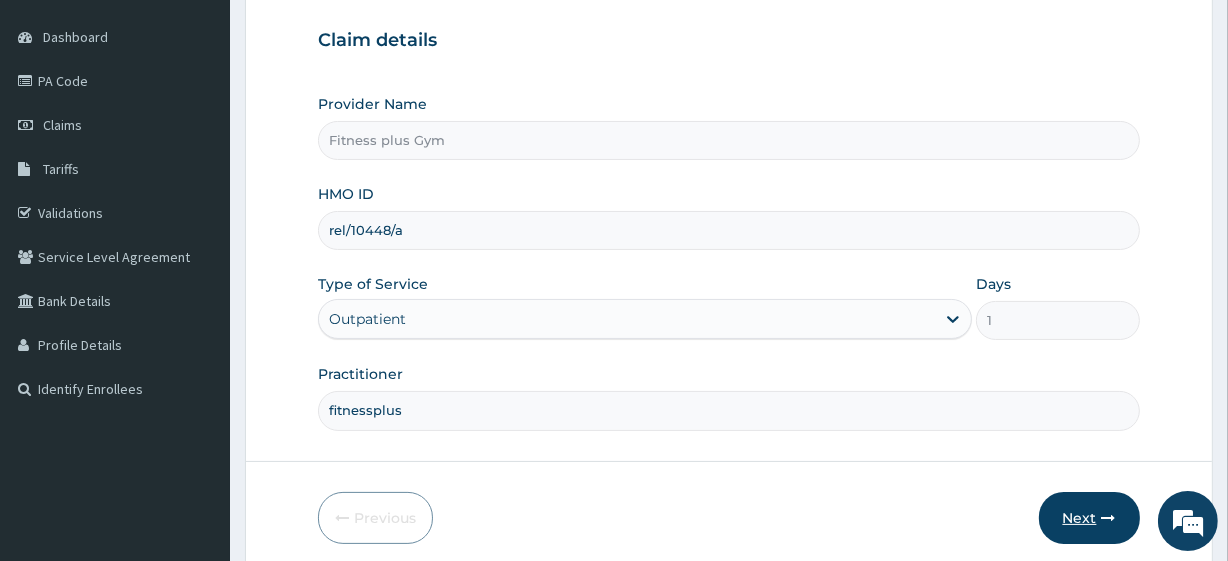 type on "fitnessplus" 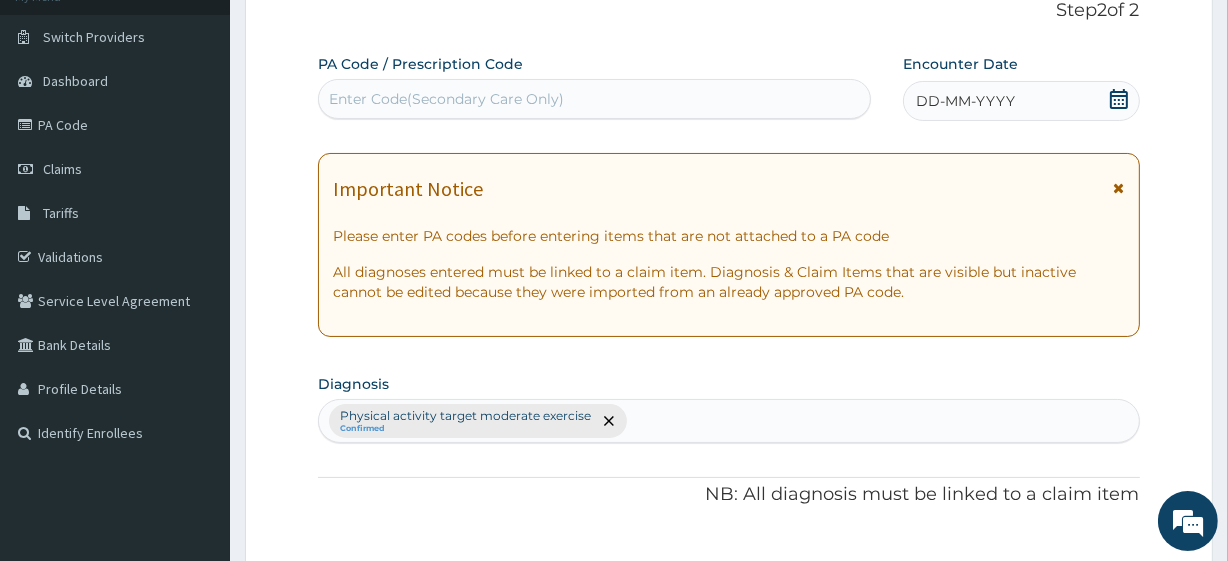 scroll, scrollTop: 0, scrollLeft: 0, axis: both 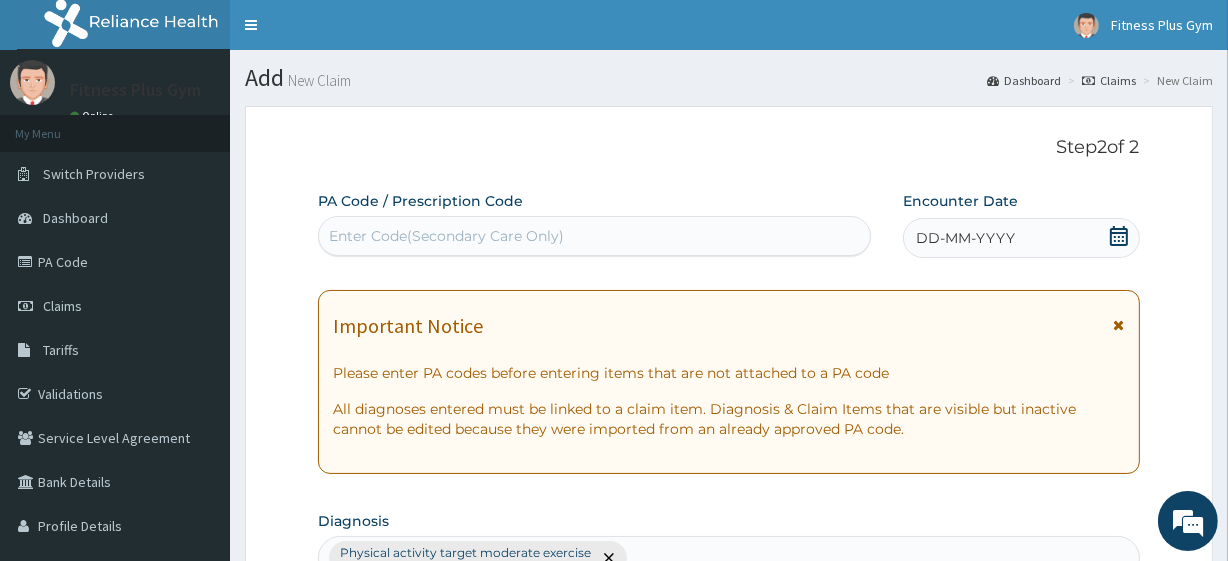click on "Enter Code(Secondary Care Only)" at bounding box center (594, 236) 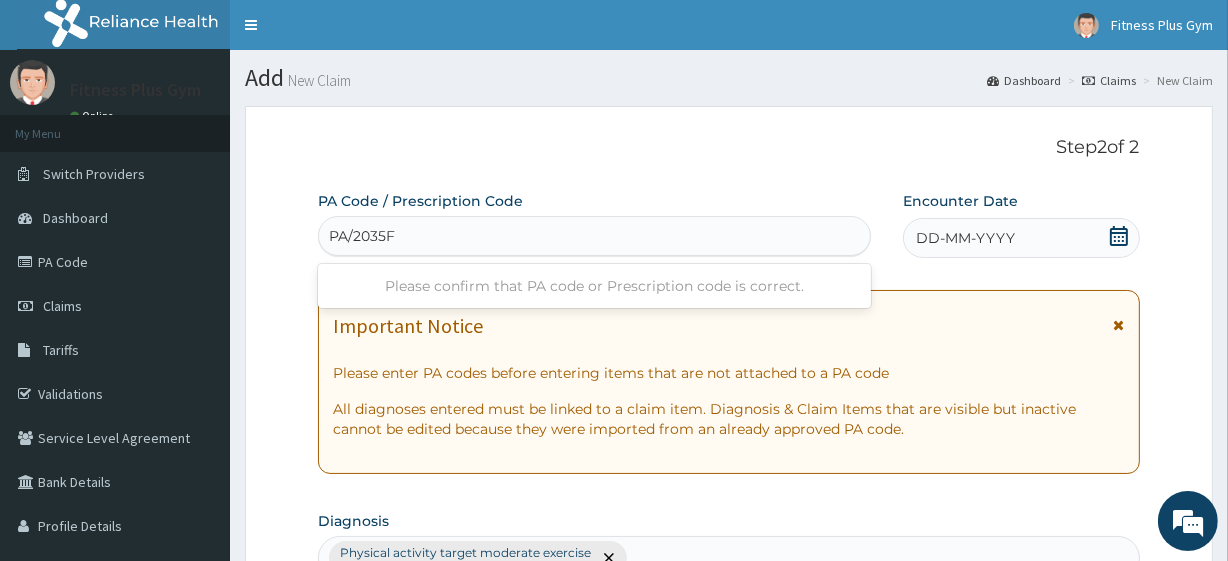 type on "PA/2035F2" 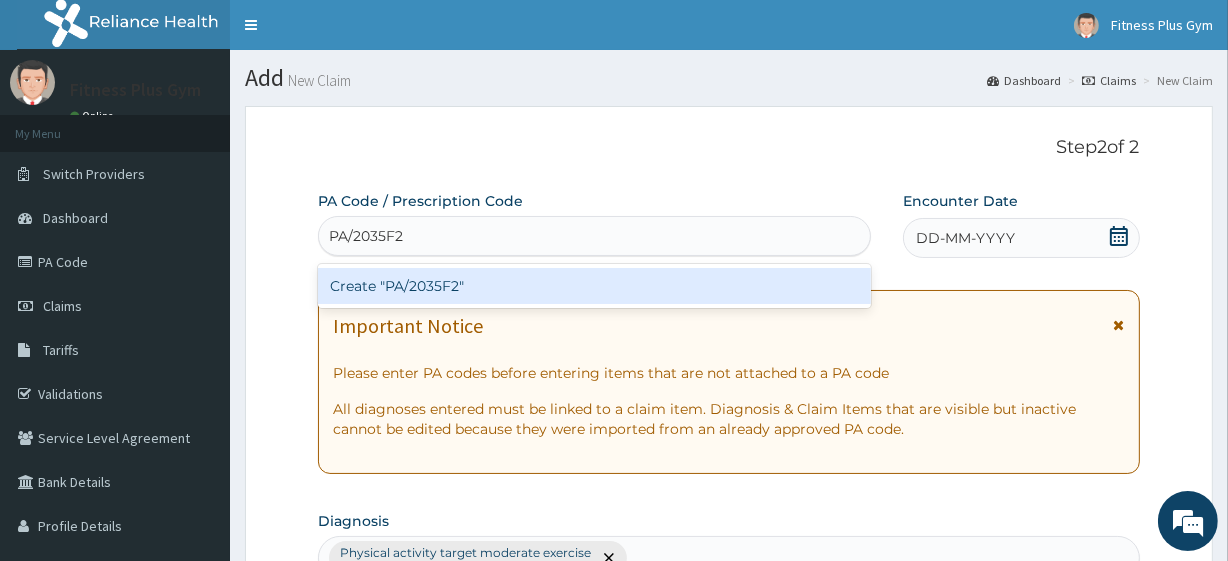 click on "Create "PA/2035F2"" at bounding box center [594, 286] 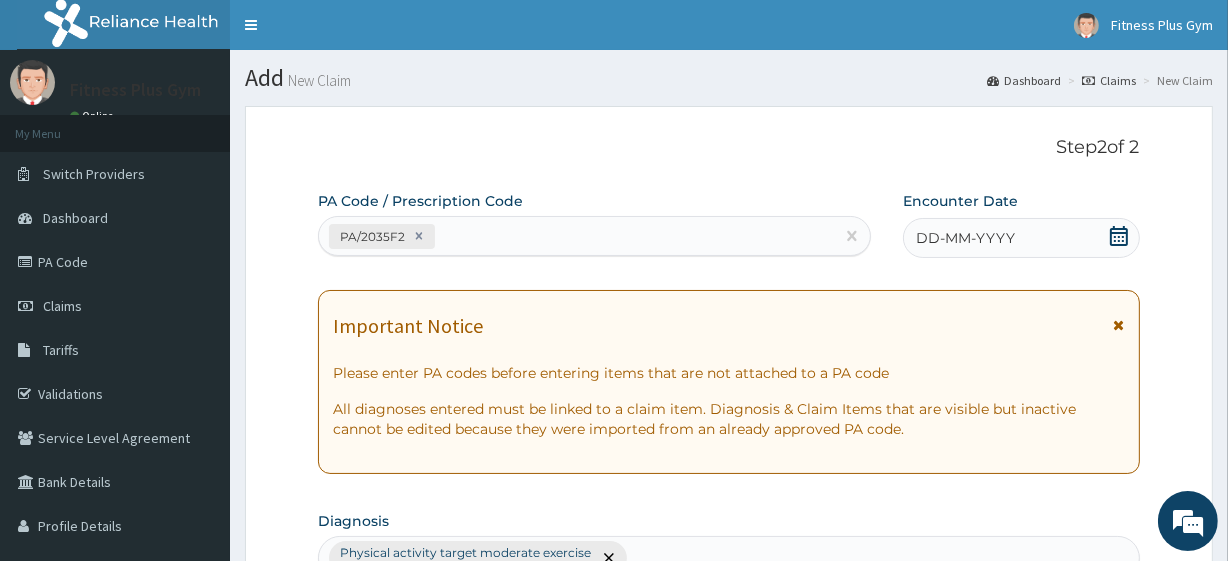 click on "DD-MM-YYYY" at bounding box center [1021, 238] 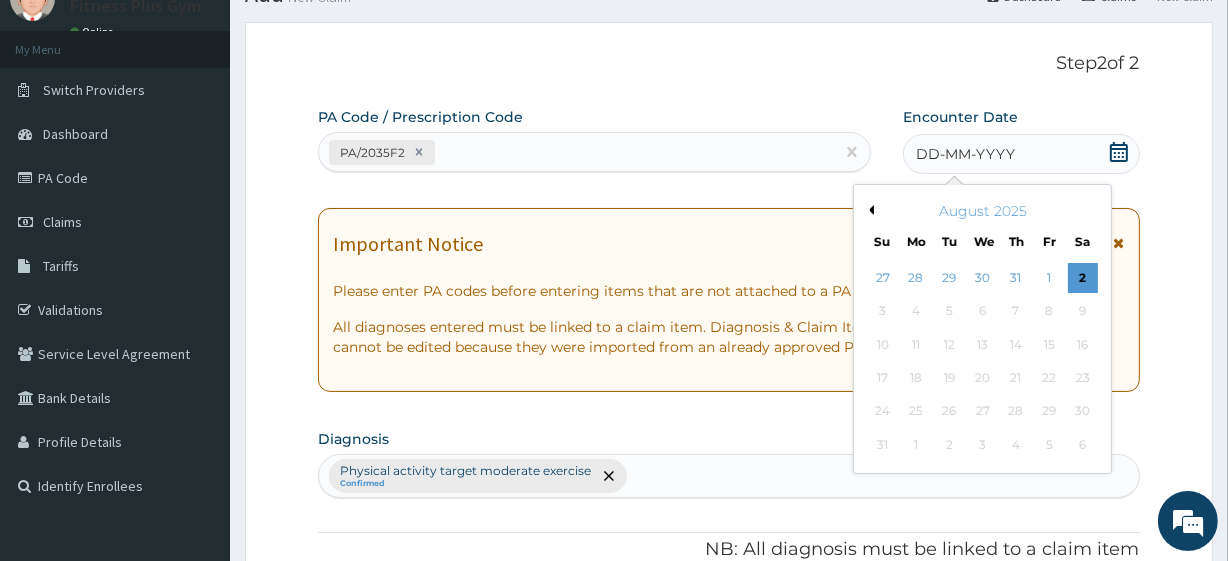 scroll, scrollTop: 272, scrollLeft: 0, axis: vertical 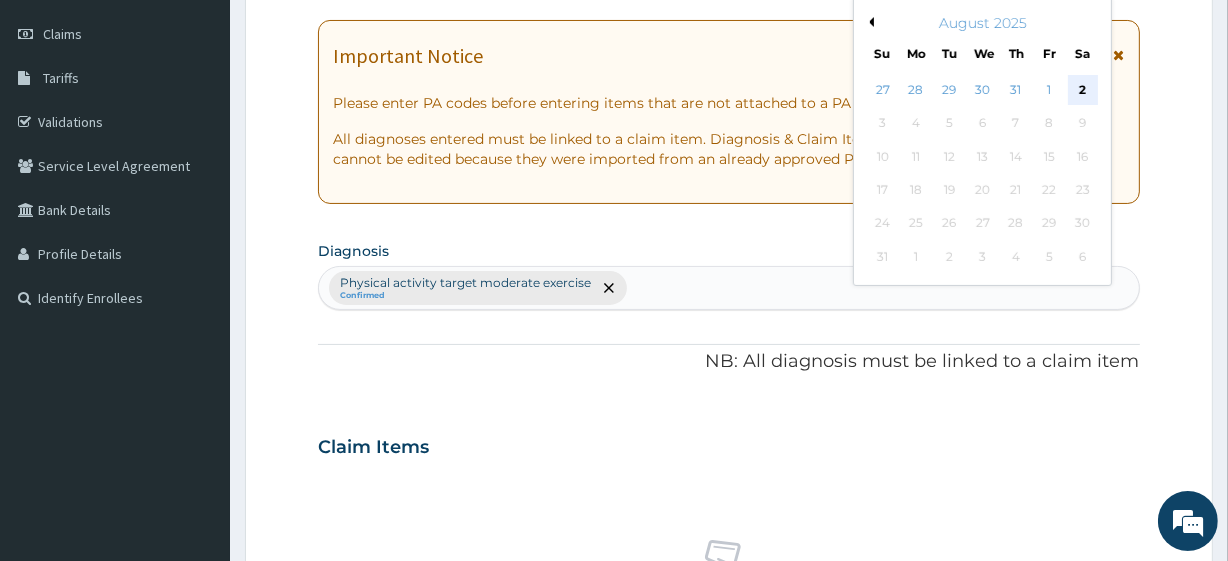 click on "2" at bounding box center (1082, 90) 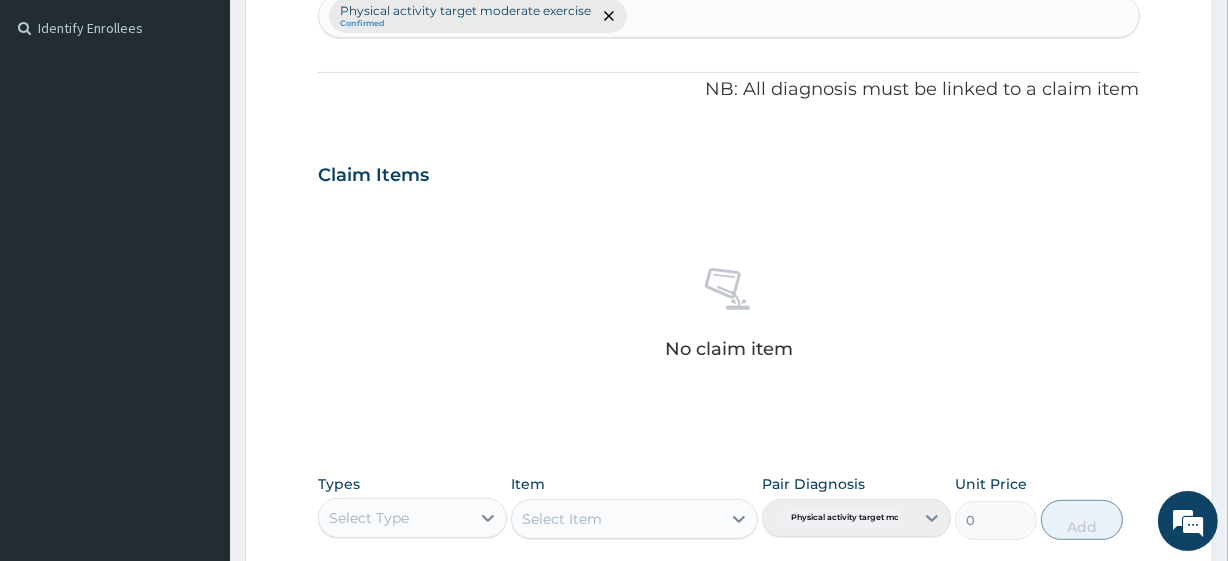 scroll, scrollTop: 727, scrollLeft: 0, axis: vertical 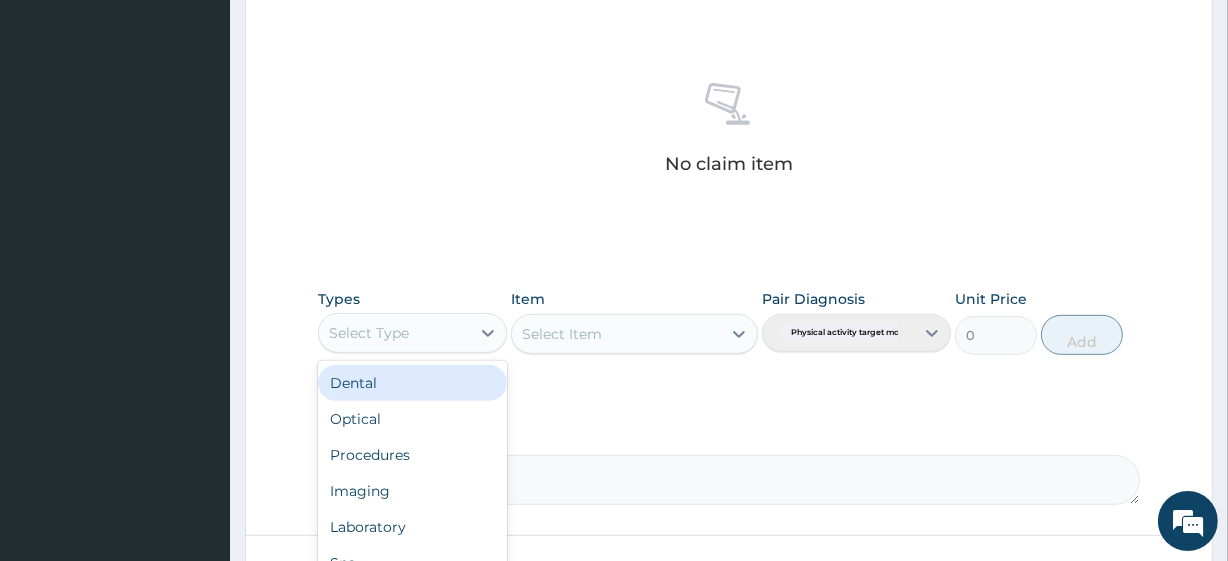 click on "Select Type" at bounding box center [394, 333] 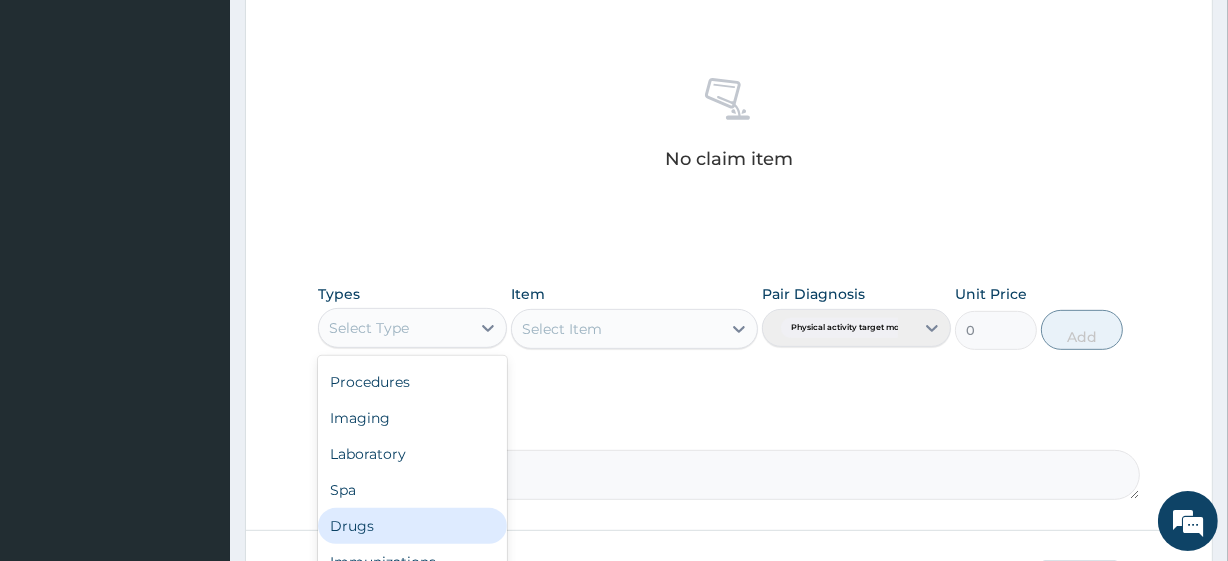 scroll, scrollTop: 880, scrollLeft: 0, axis: vertical 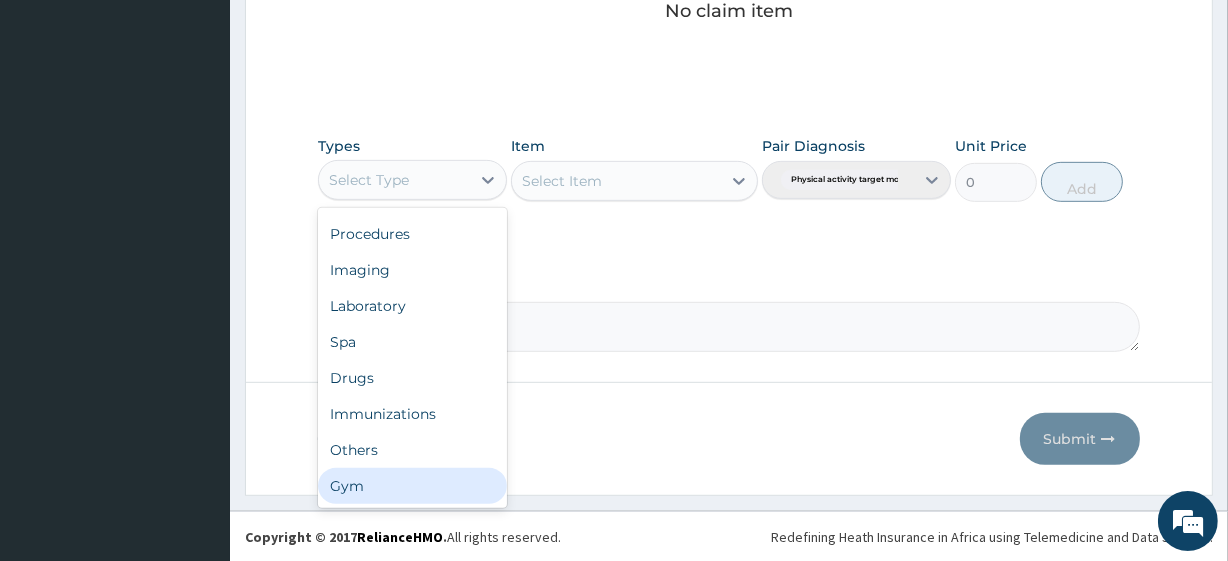 click on "Gym" at bounding box center [412, 486] 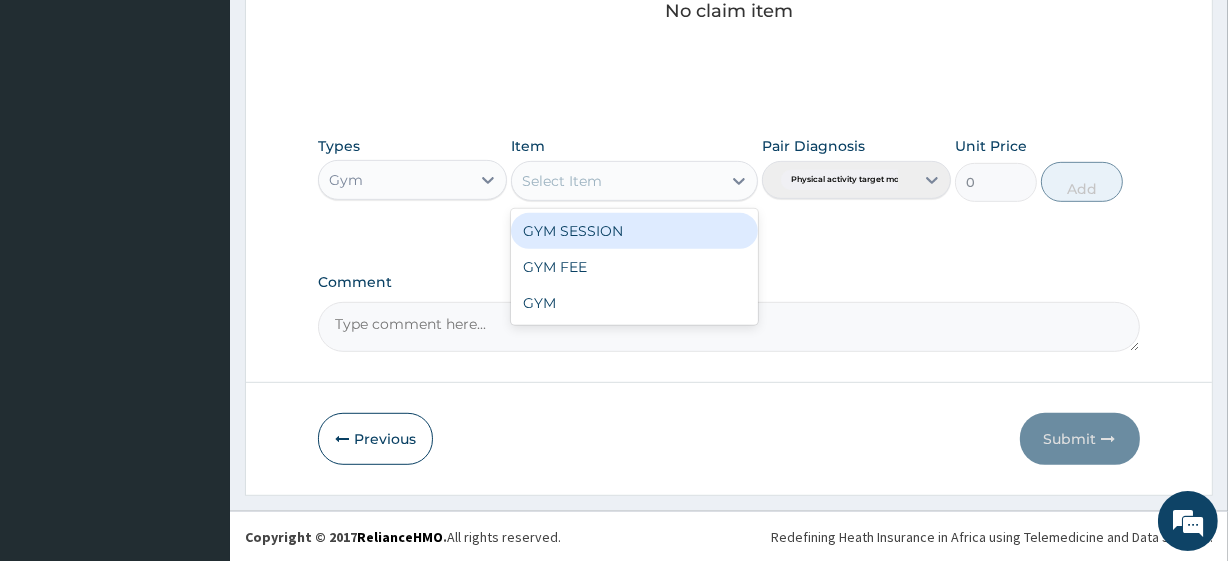click on "Select Item" at bounding box center (616, 181) 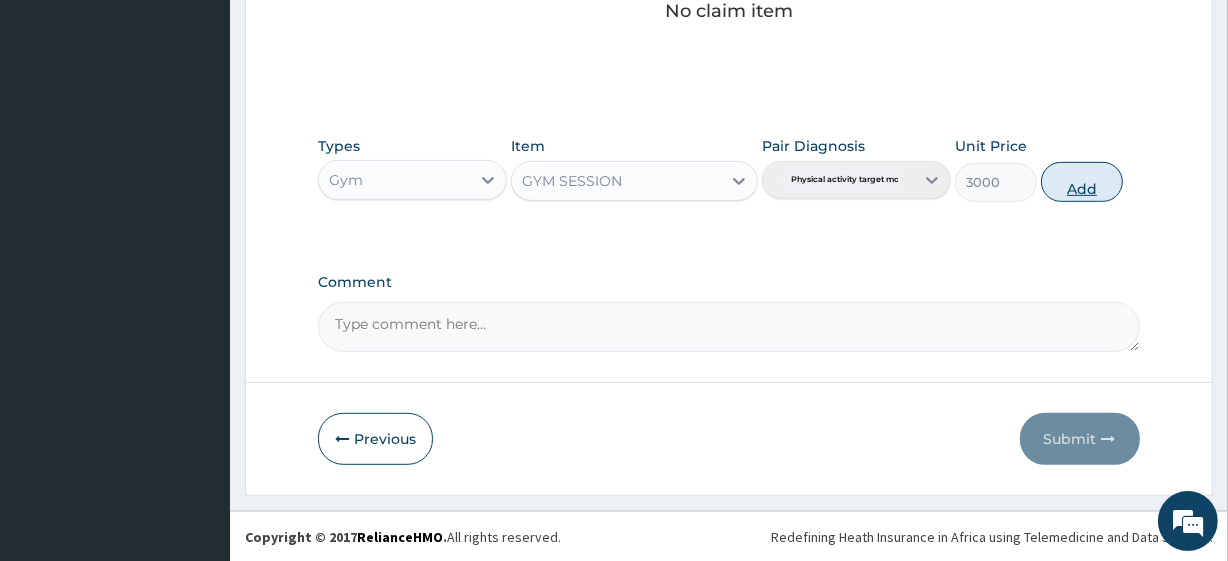 click on "Add" at bounding box center (1082, 182) 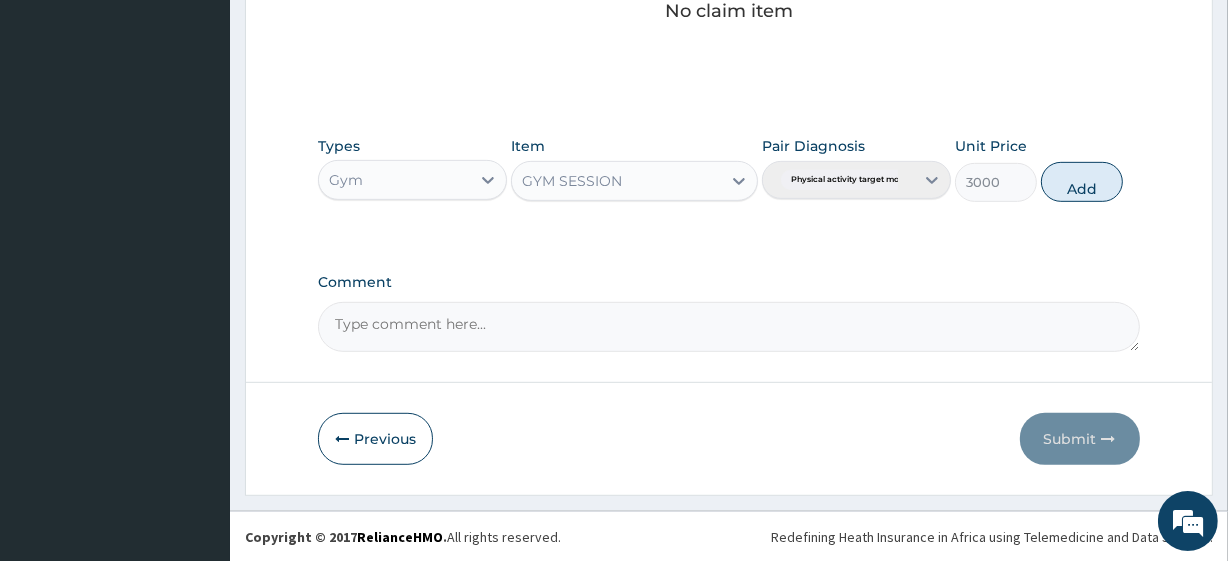 type on "0" 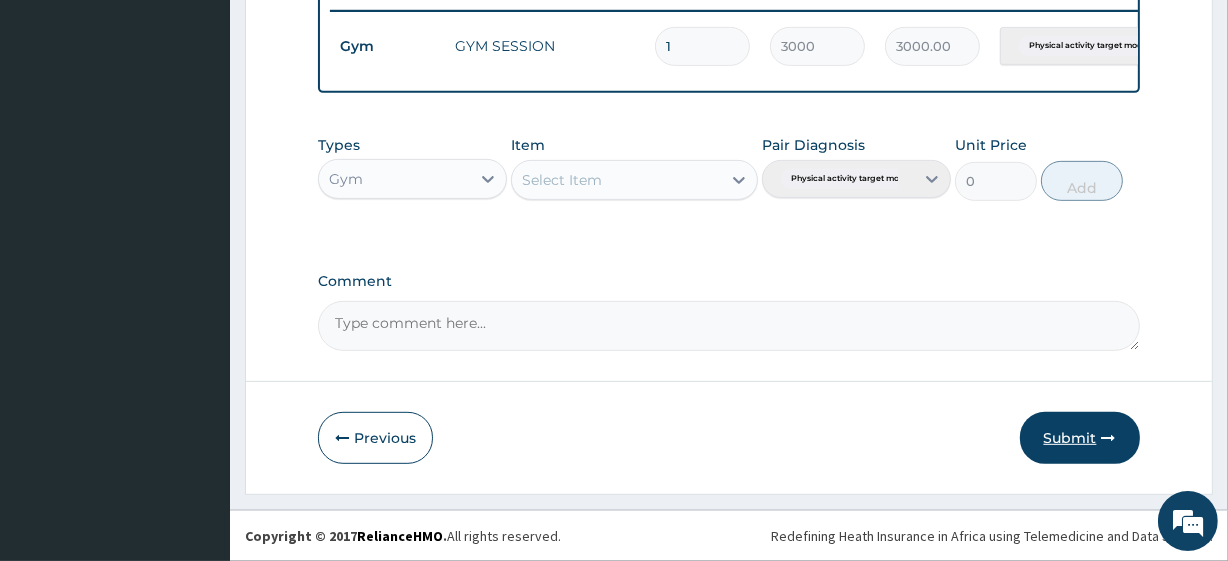 click on "Submit" at bounding box center (1080, 438) 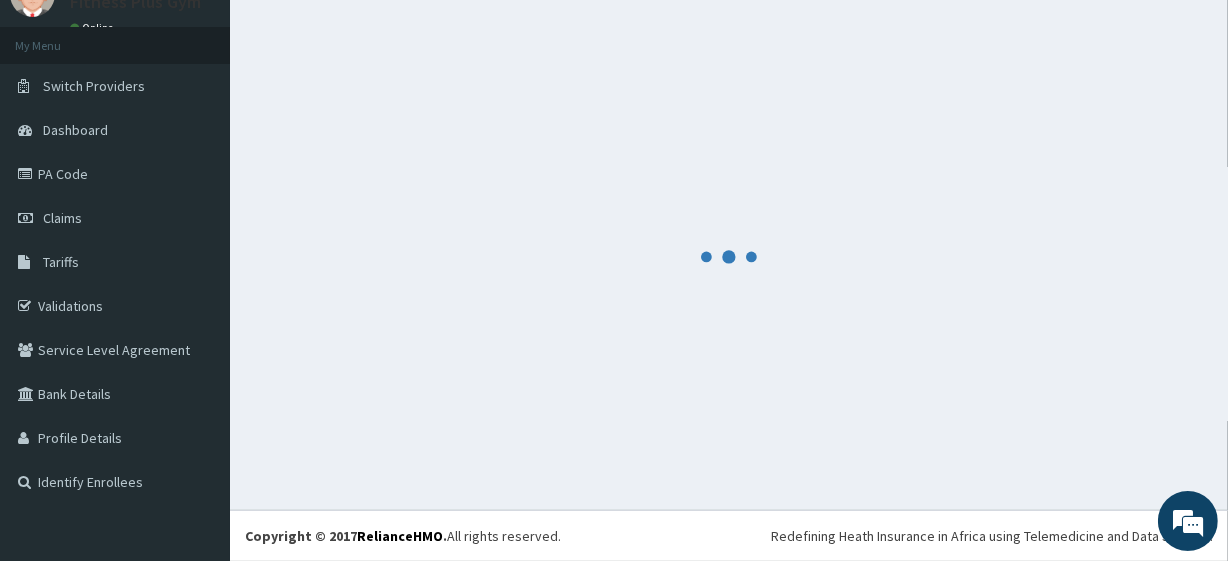 scroll, scrollTop: 798, scrollLeft: 0, axis: vertical 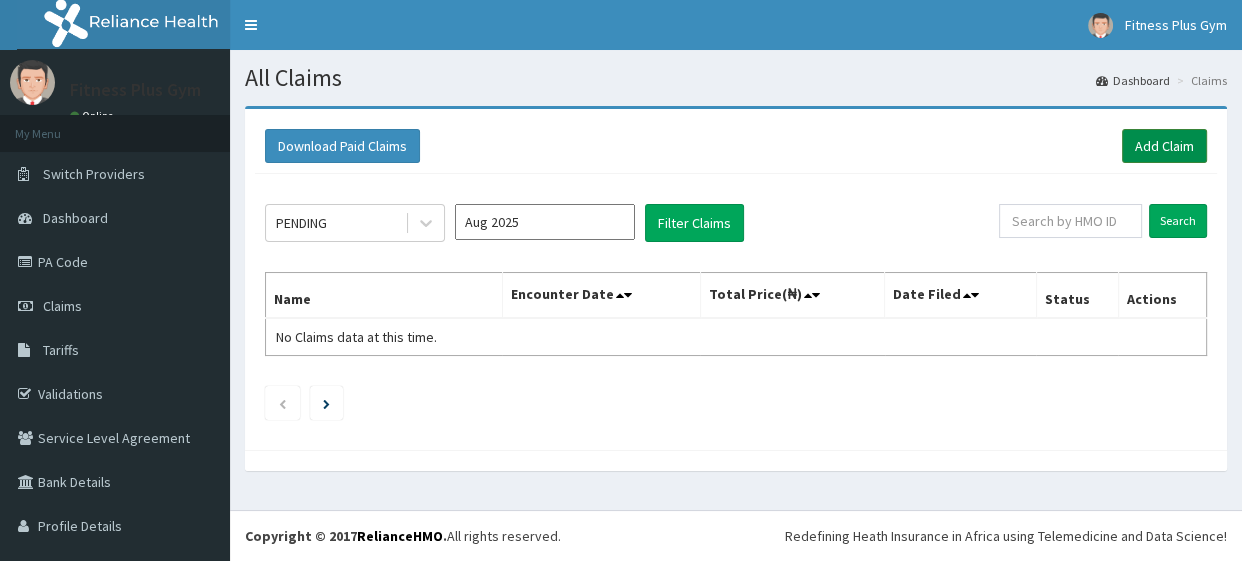 click on "Add Claim" at bounding box center (1164, 146) 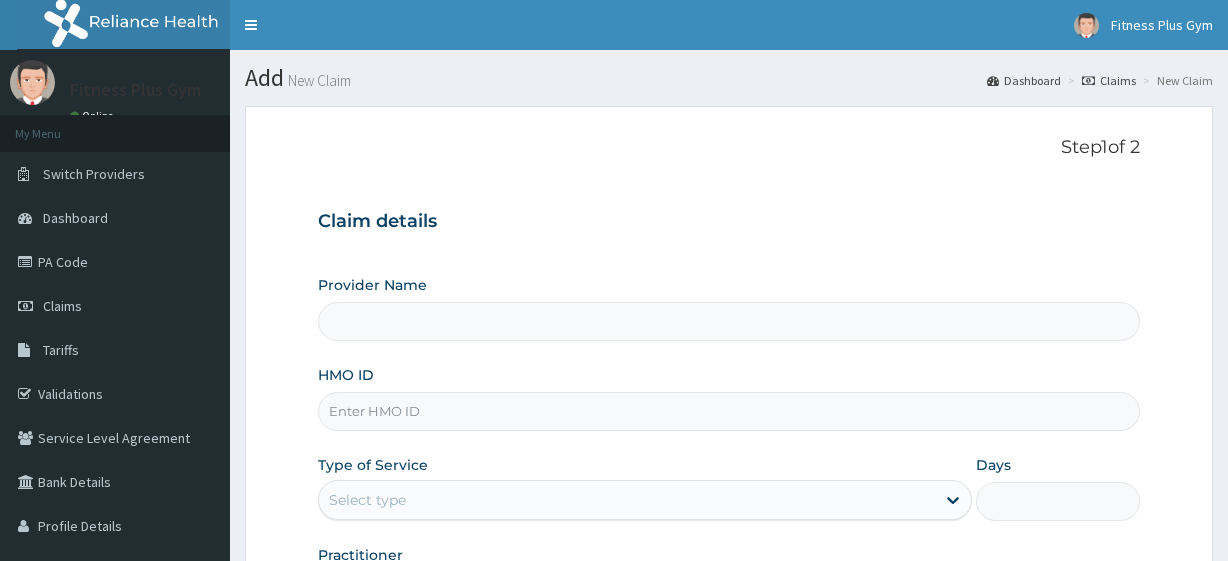scroll, scrollTop: 0, scrollLeft: 0, axis: both 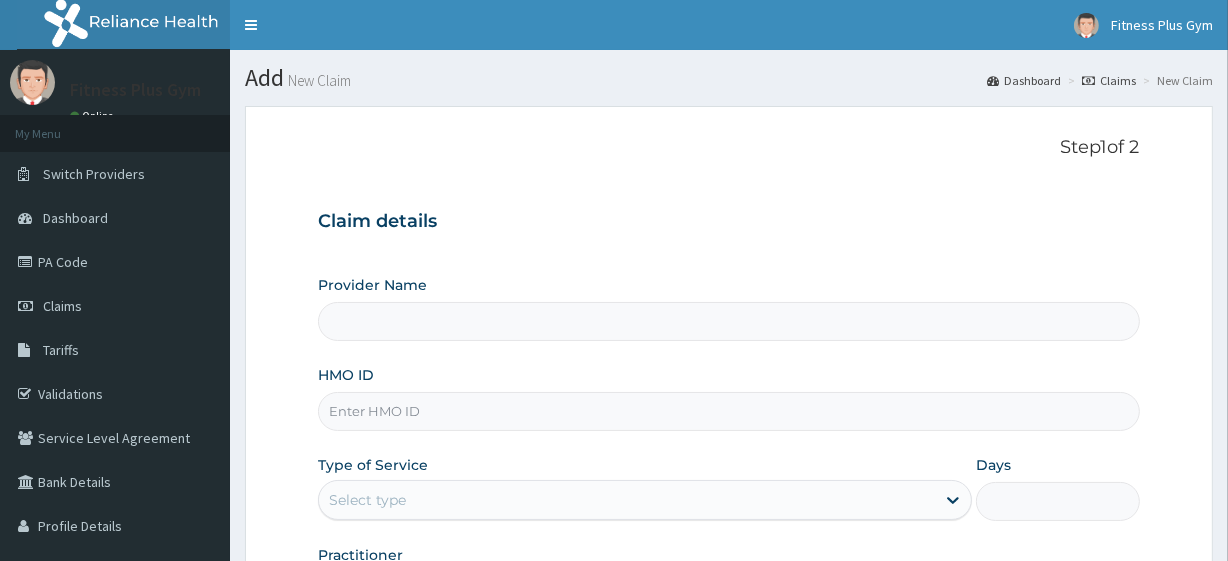click on "HMO ID" at bounding box center (728, 411) 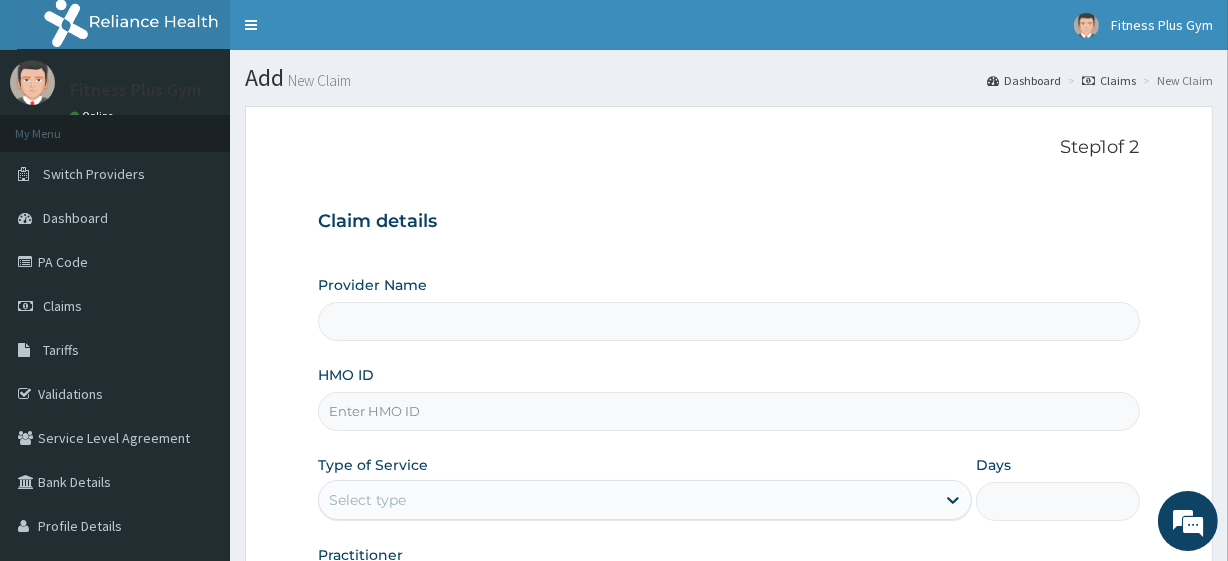 type on "Fitness plus Gym" 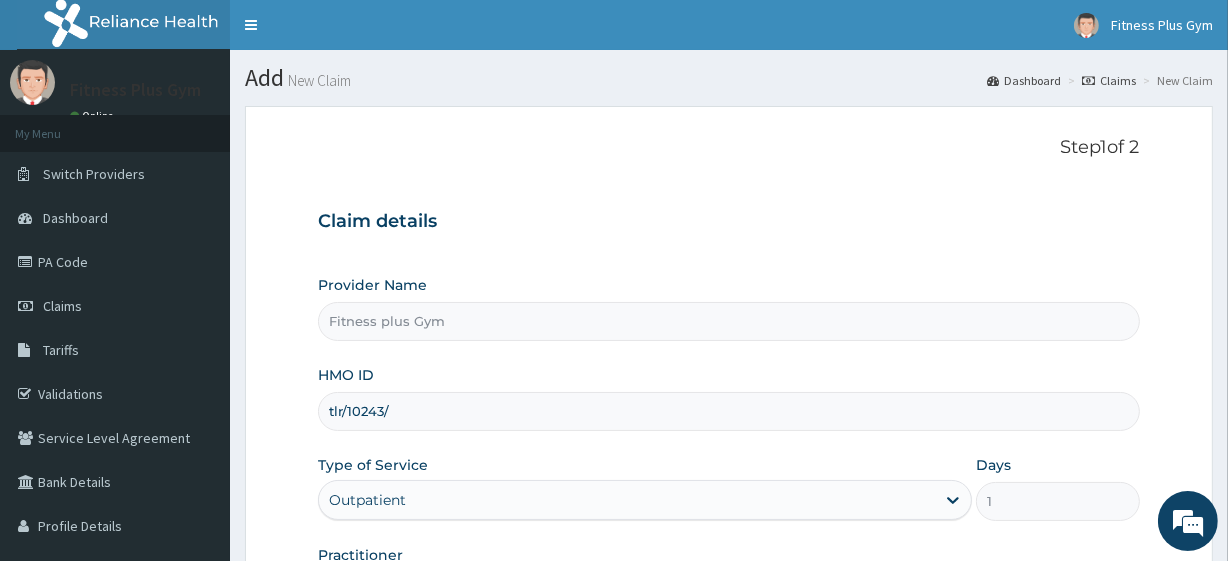 scroll, scrollTop: 0, scrollLeft: 0, axis: both 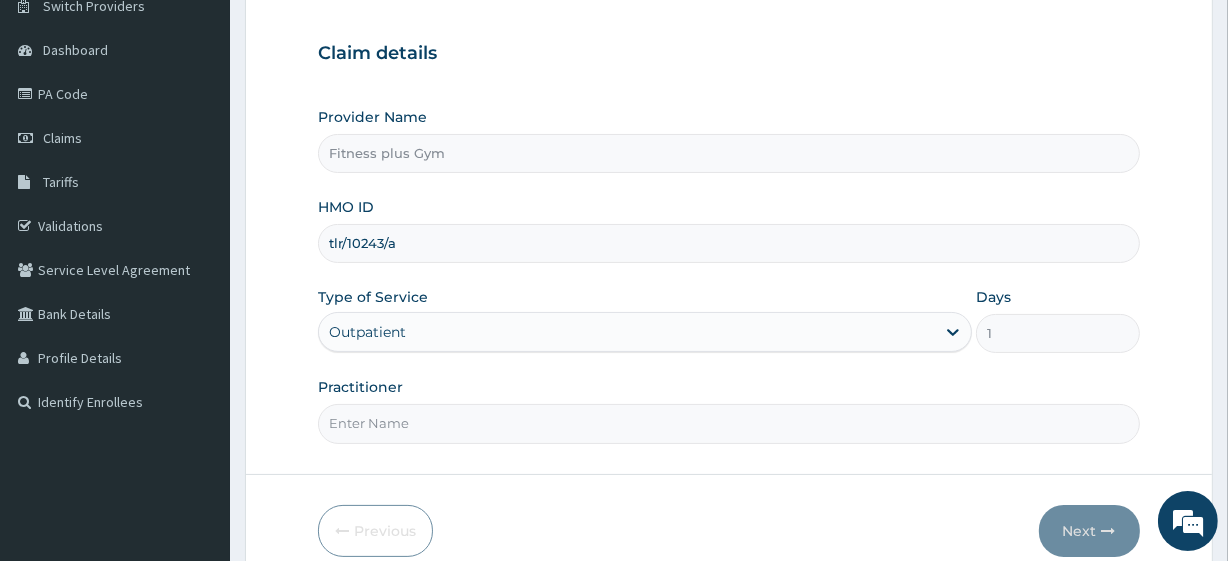 type on "tlr/10243/a" 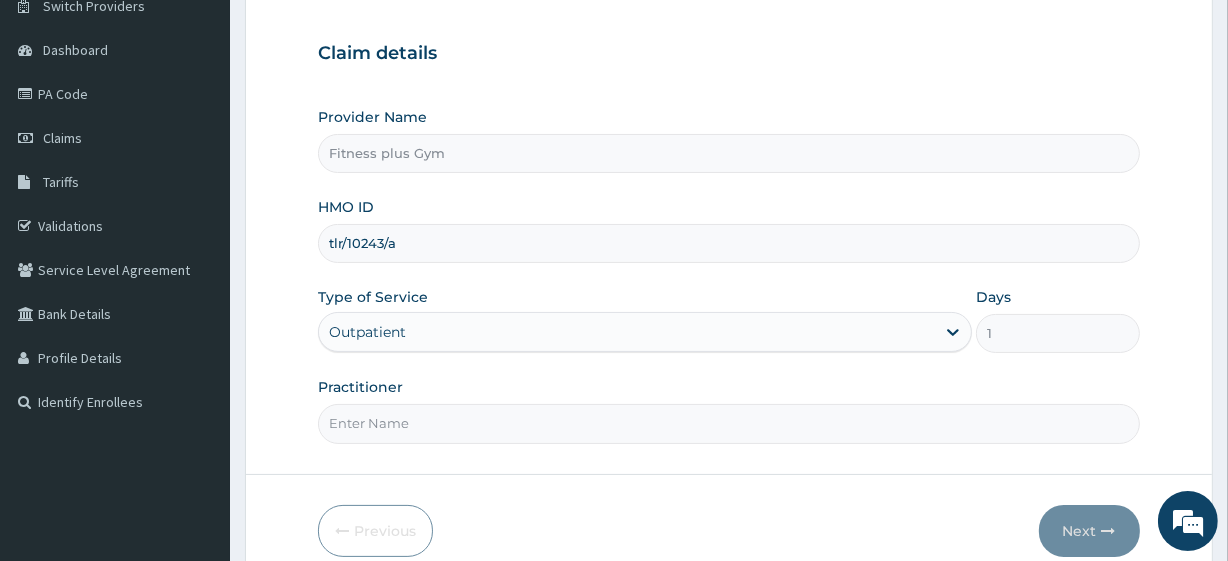 click on "Practitioner" at bounding box center (728, 423) 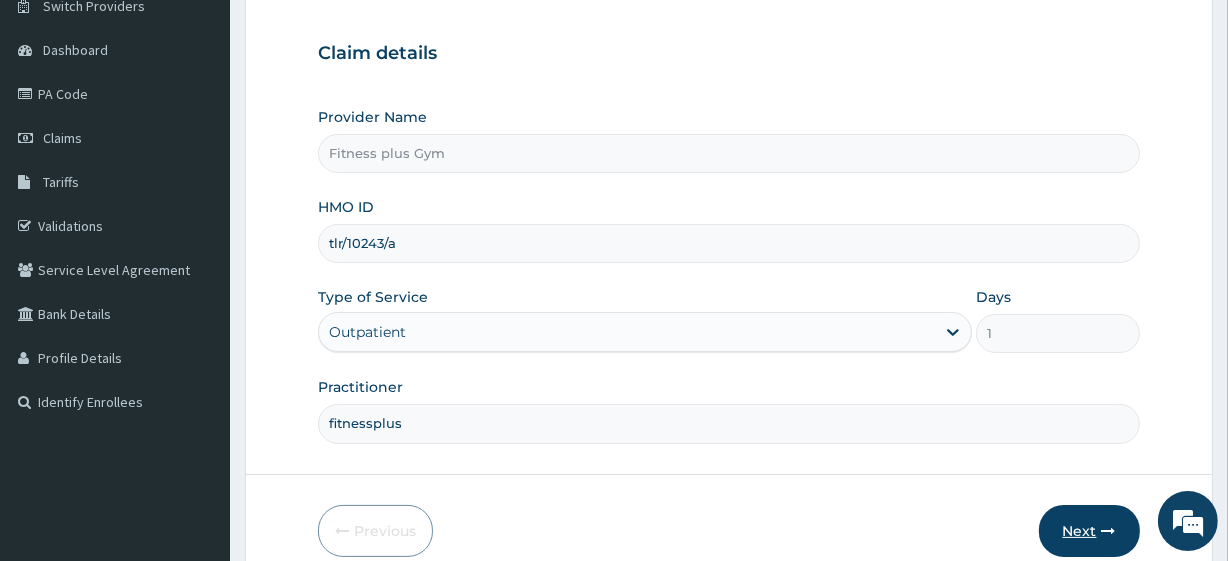 type on "fitnessplus" 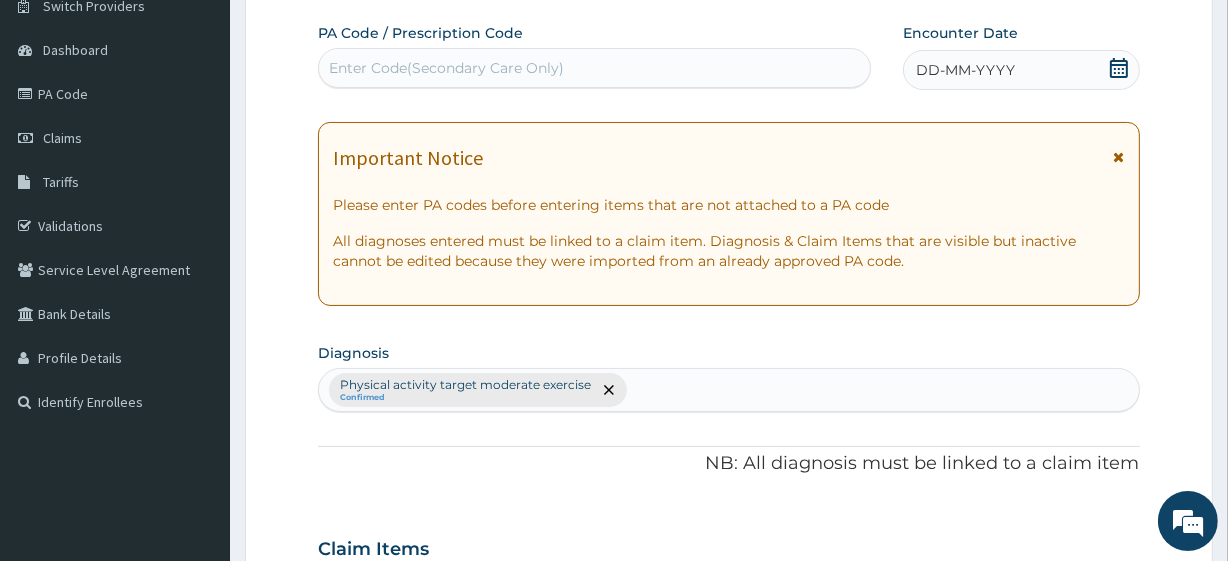 click on "Enter Code(Secondary Care Only)" at bounding box center (594, 68) 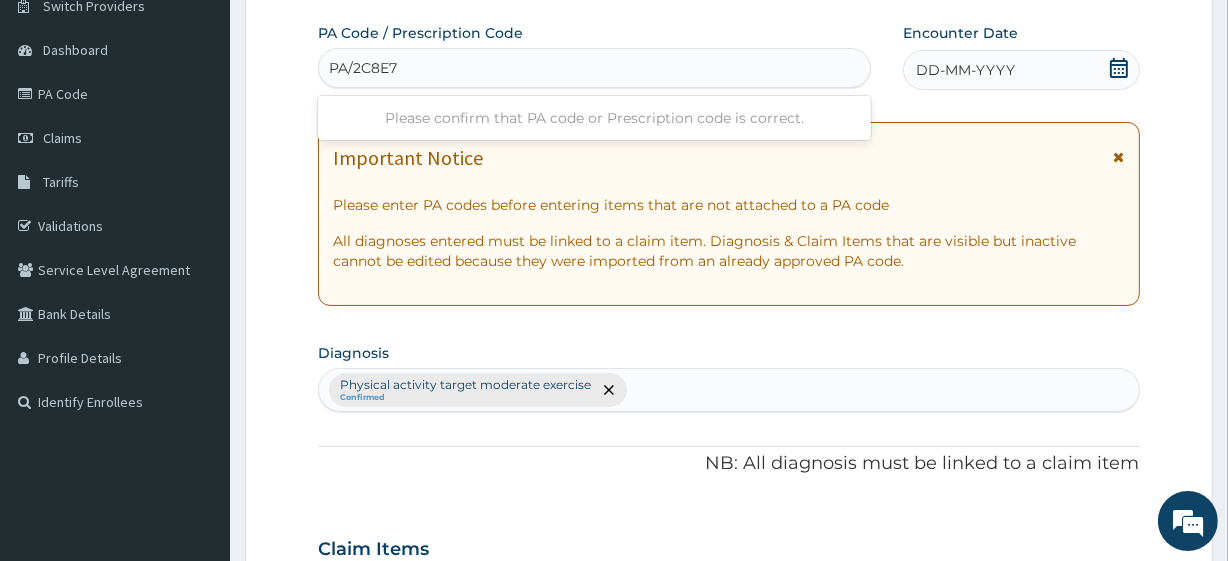 type on "PA/2C8E79" 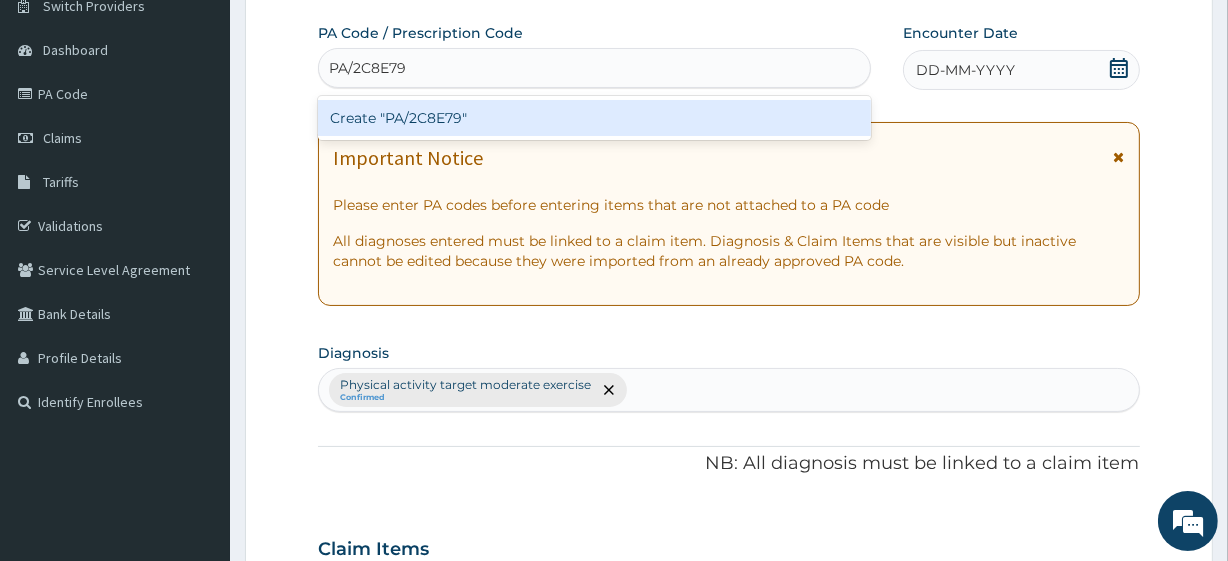 click on "Create "PA/2C8E79"" at bounding box center (594, 118) 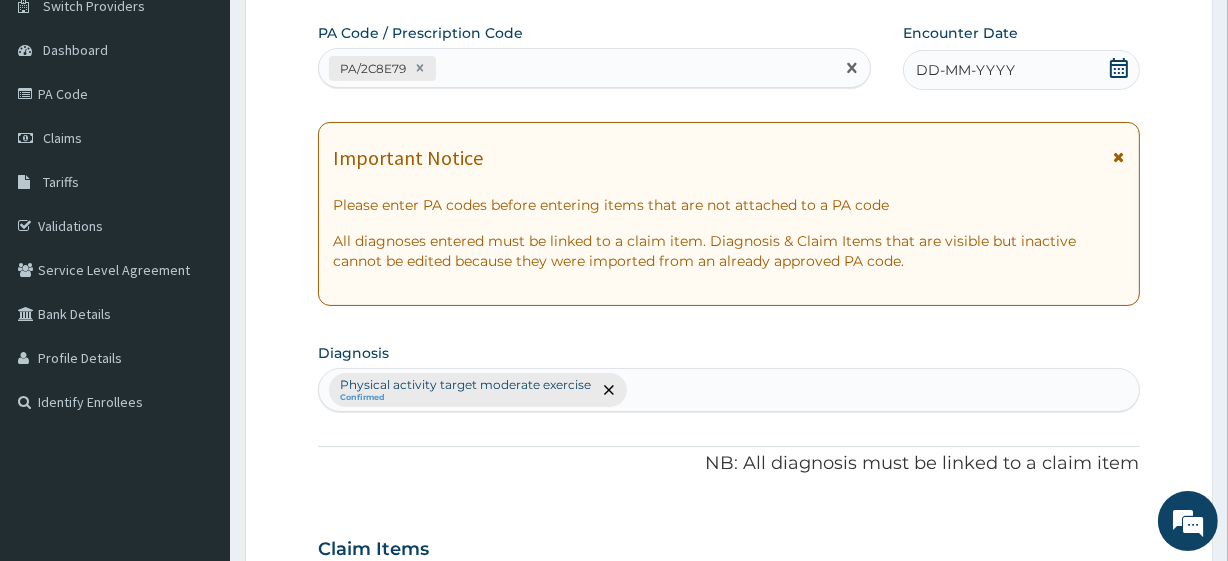 click on "DD-MM-YYYY" at bounding box center [1021, 70] 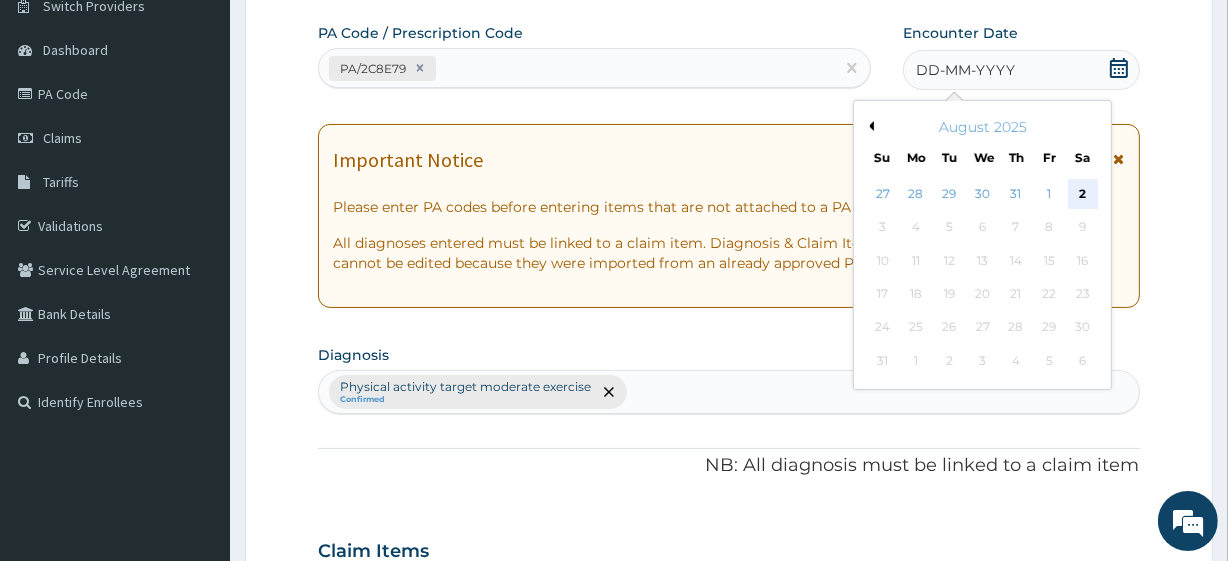 click on "2" at bounding box center (1082, 194) 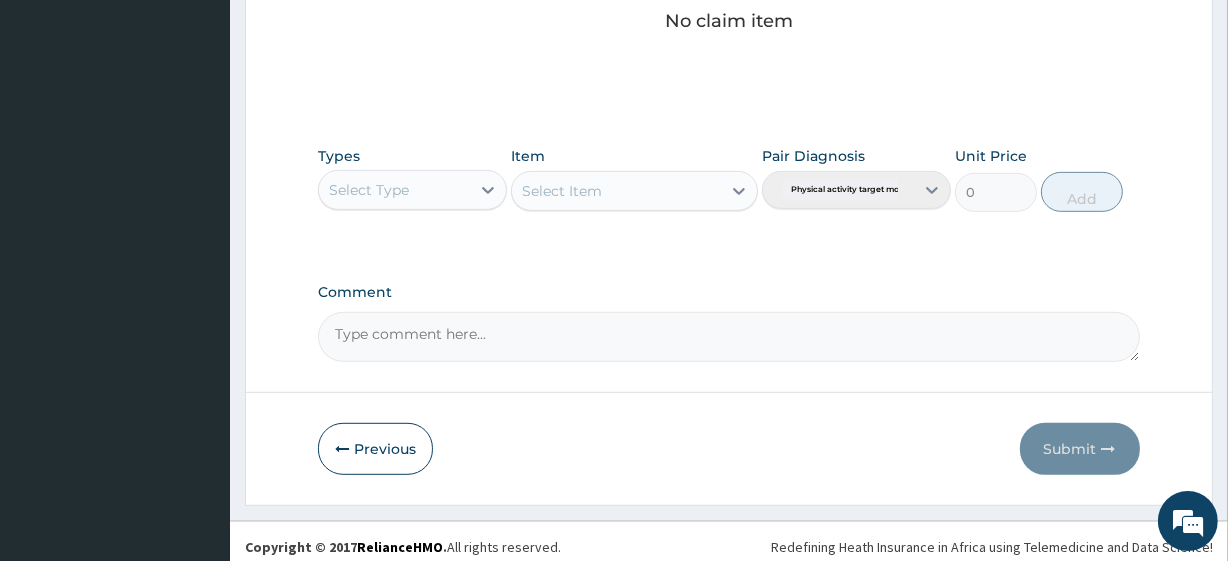 scroll, scrollTop: 880, scrollLeft: 0, axis: vertical 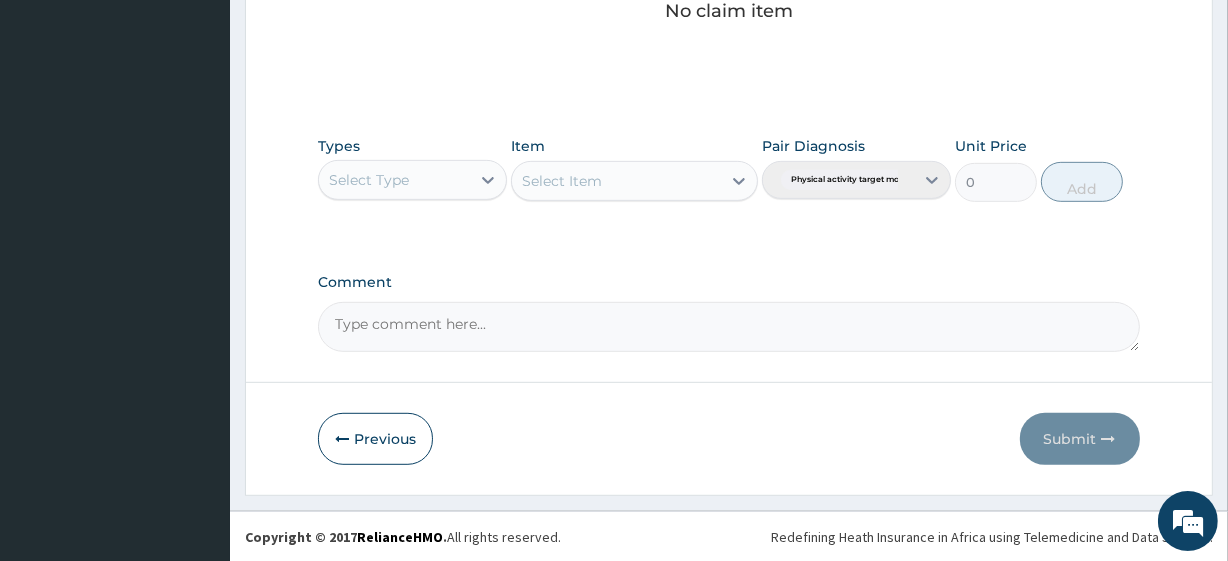 click on "Select Type" at bounding box center [394, 180] 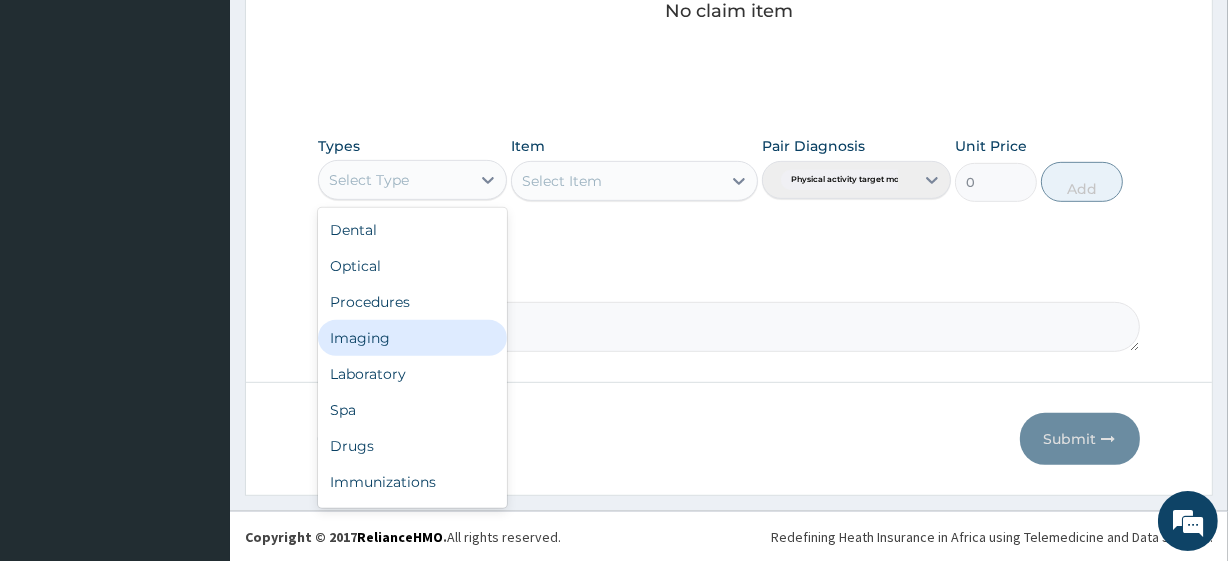 scroll, scrollTop: 68, scrollLeft: 0, axis: vertical 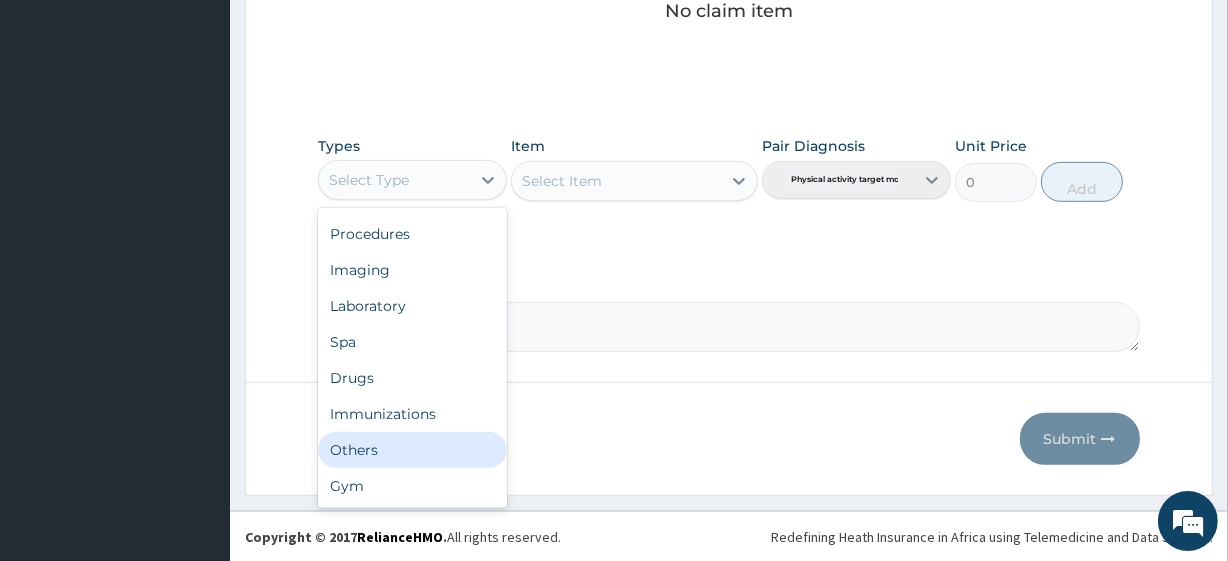 click on "Others" at bounding box center (412, 450) 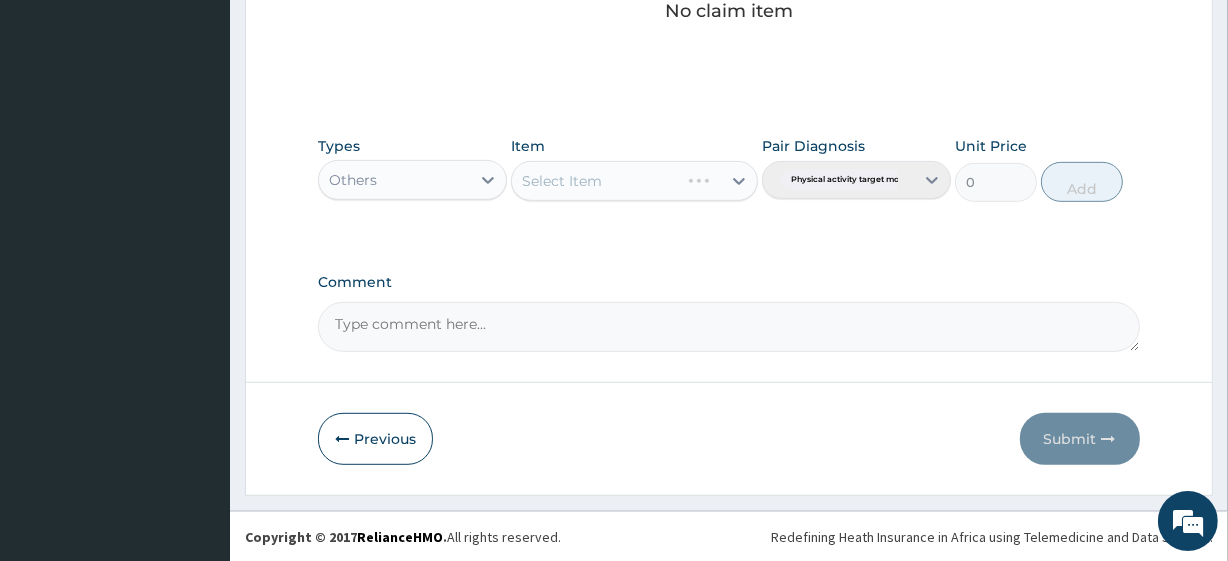 click on "Others" at bounding box center (394, 180) 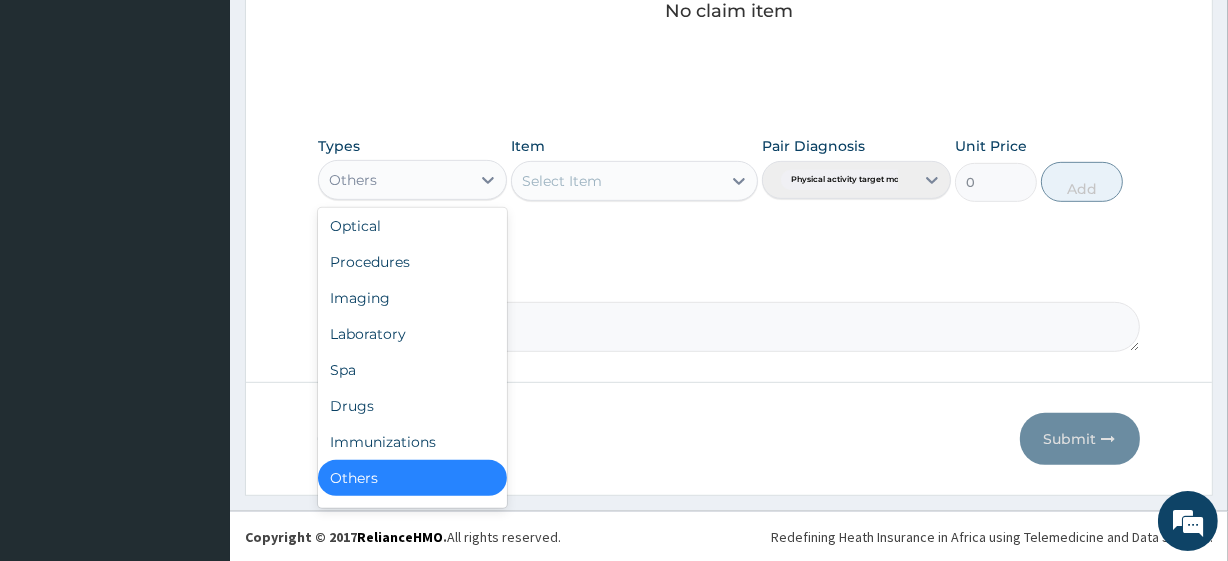 scroll, scrollTop: 68, scrollLeft: 0, axis: vertical 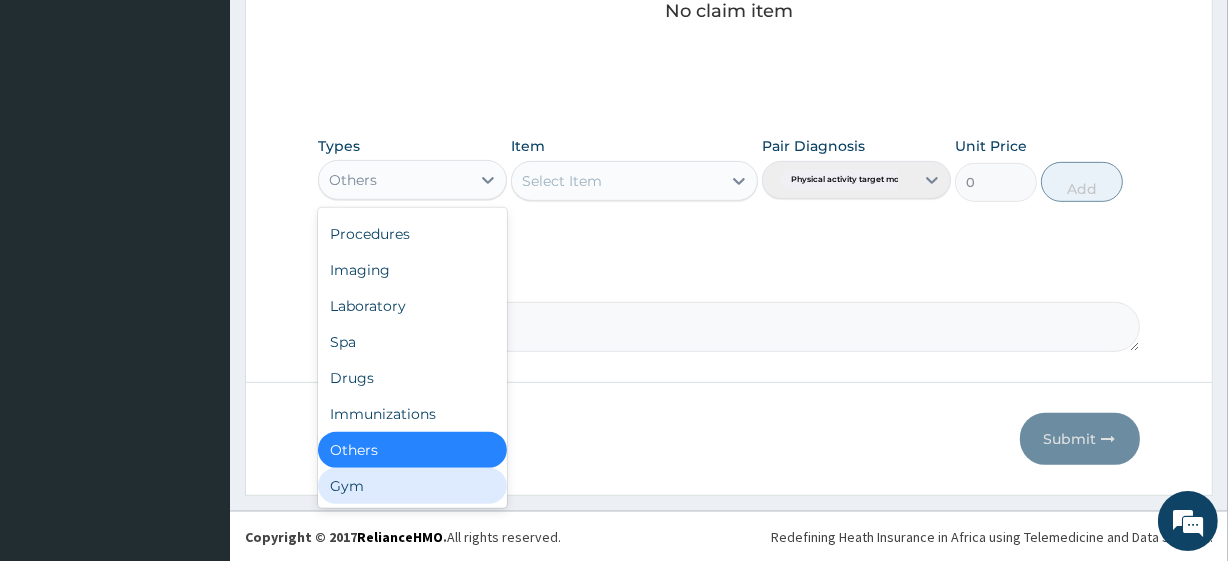 click on "Gym" at bounding box center (412, 486) 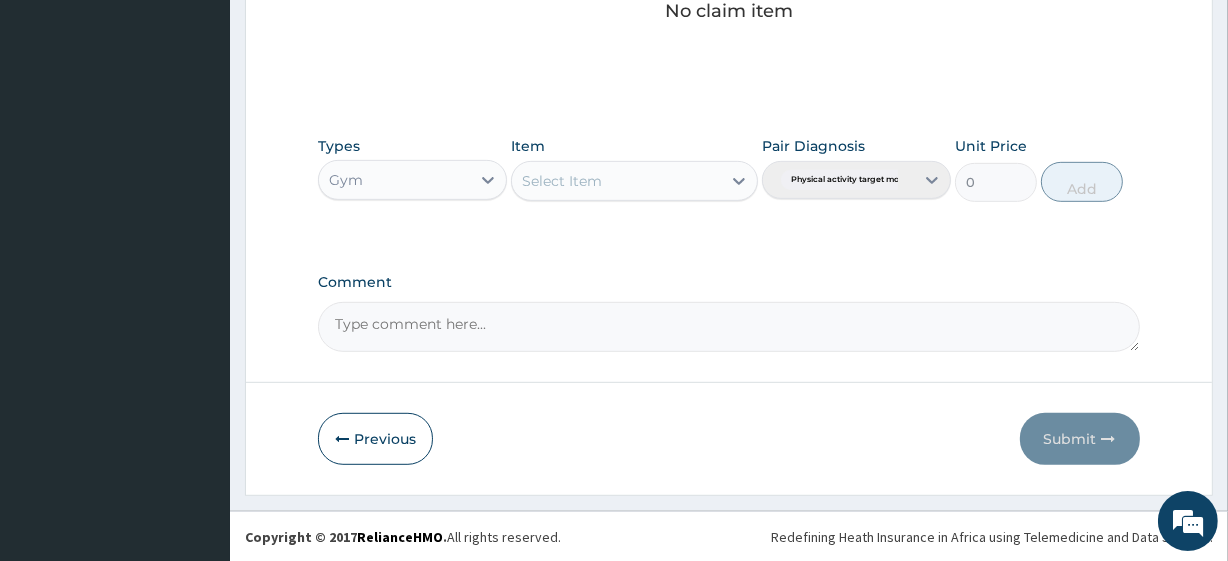 click on "Select Item" at bounding box center [616, 181] 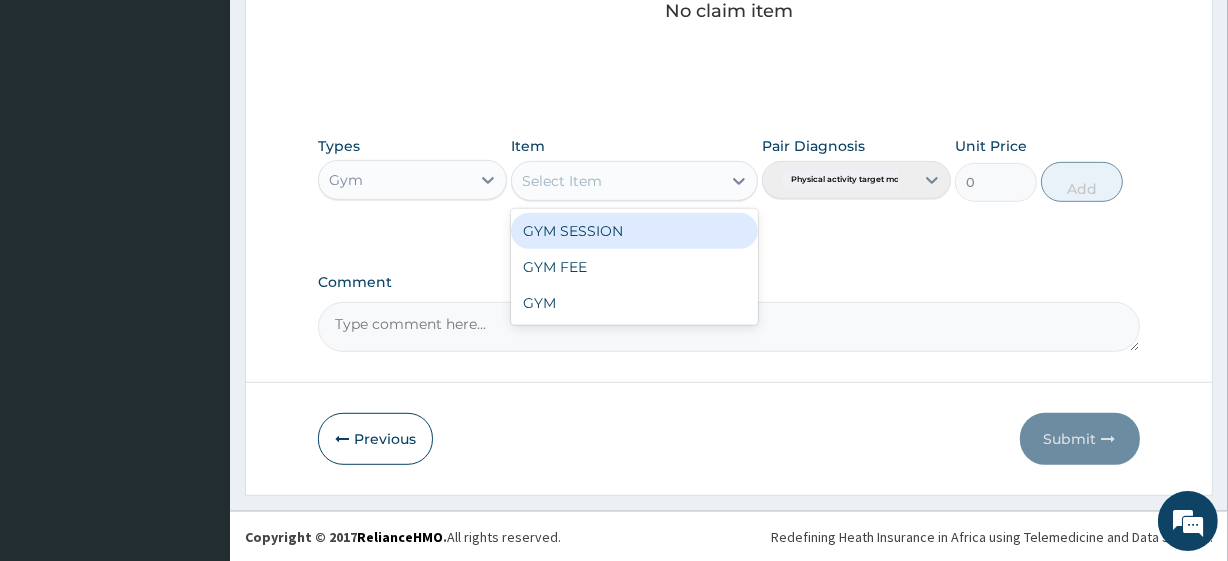 click on "GYM SESSION" at bounding box center [634, 231] 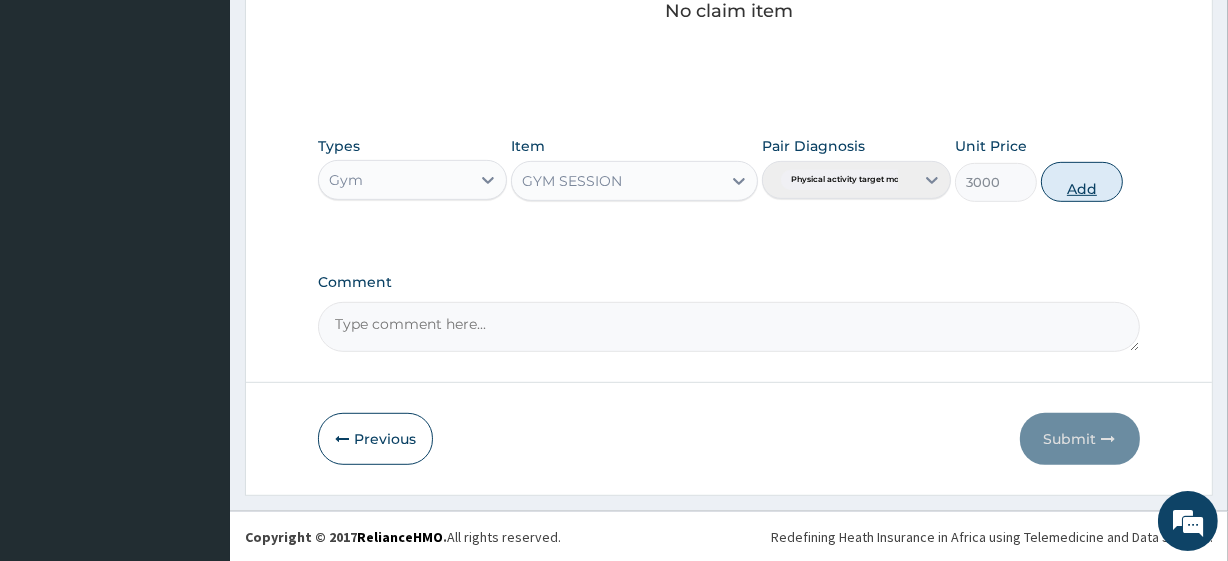click on "Add" at bounding box center (1082, 182) 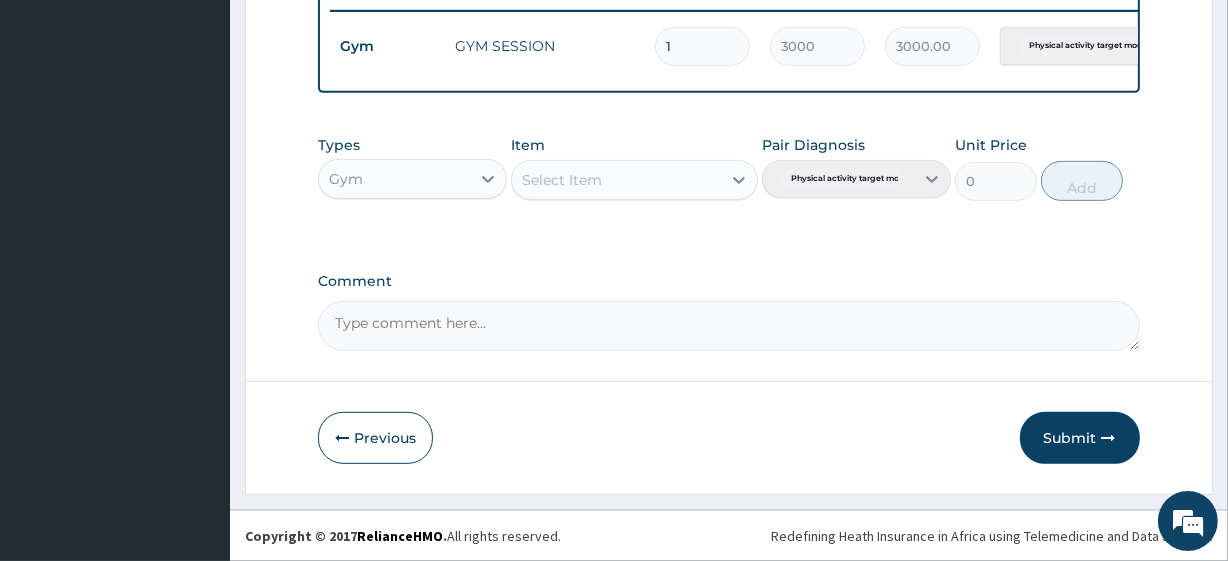 scroll, scrollTop: 798, scrollLeft: 0, axis: vertical 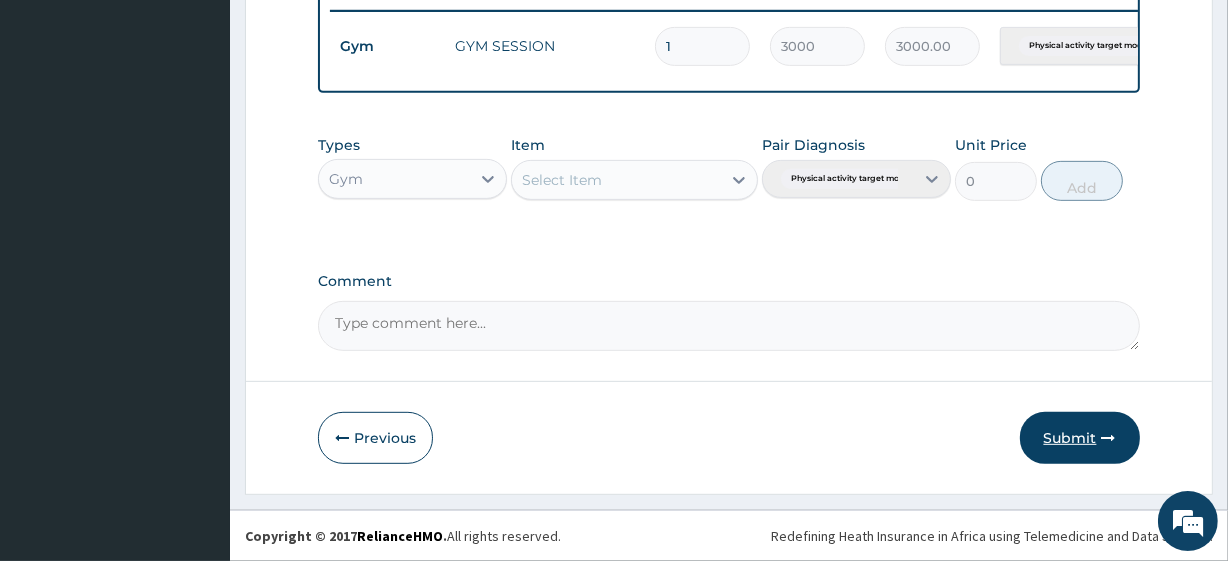 click on "Submit" at bounding box center [1080, 438] 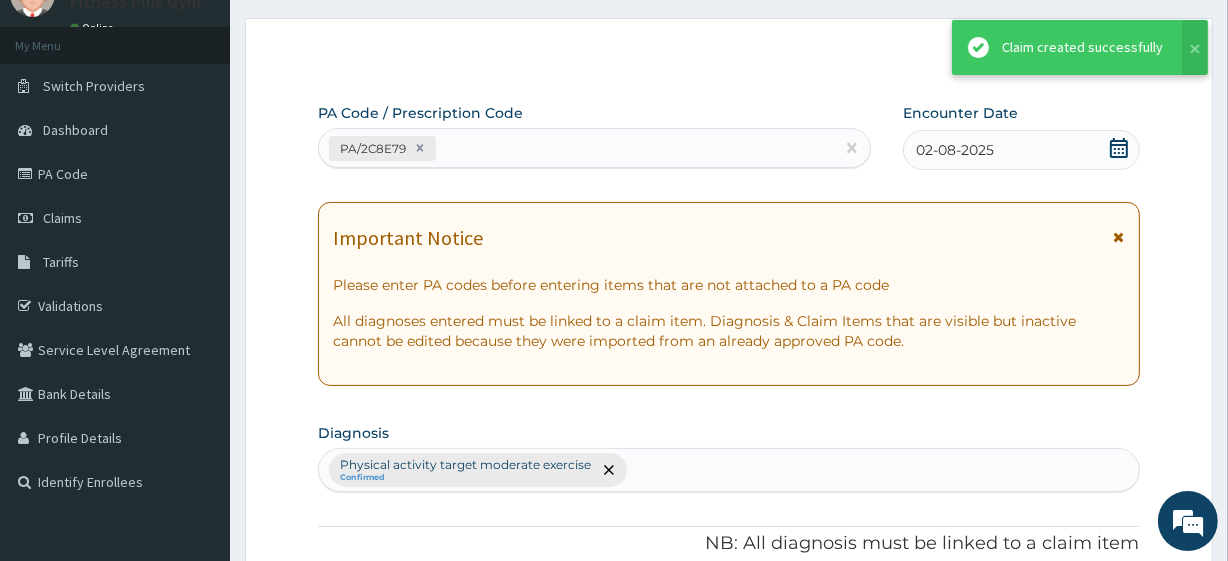 scroll, scrollTop: 798, scrollLeft: 0, axis: vertical 